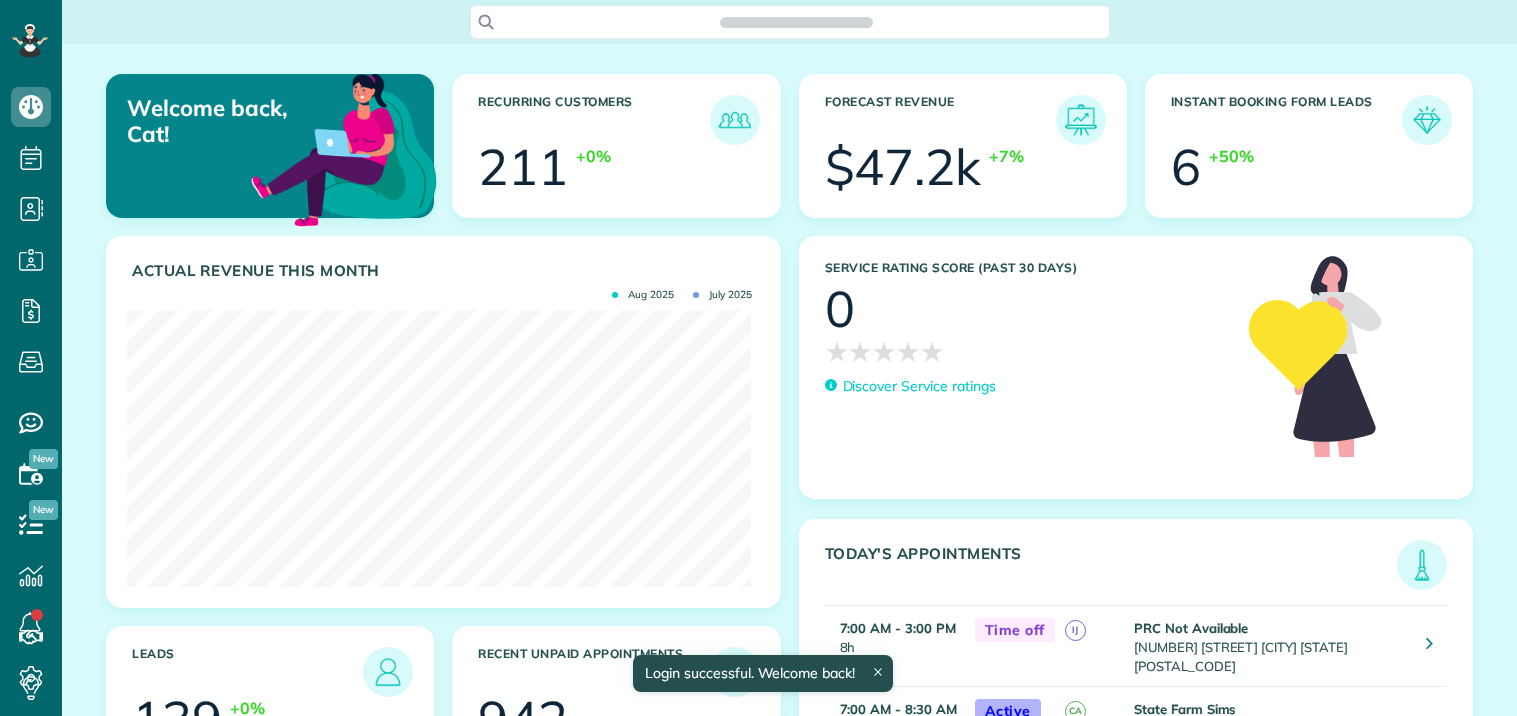 scroll, scrollTop: 0, scrollLeft: 0, axis: both 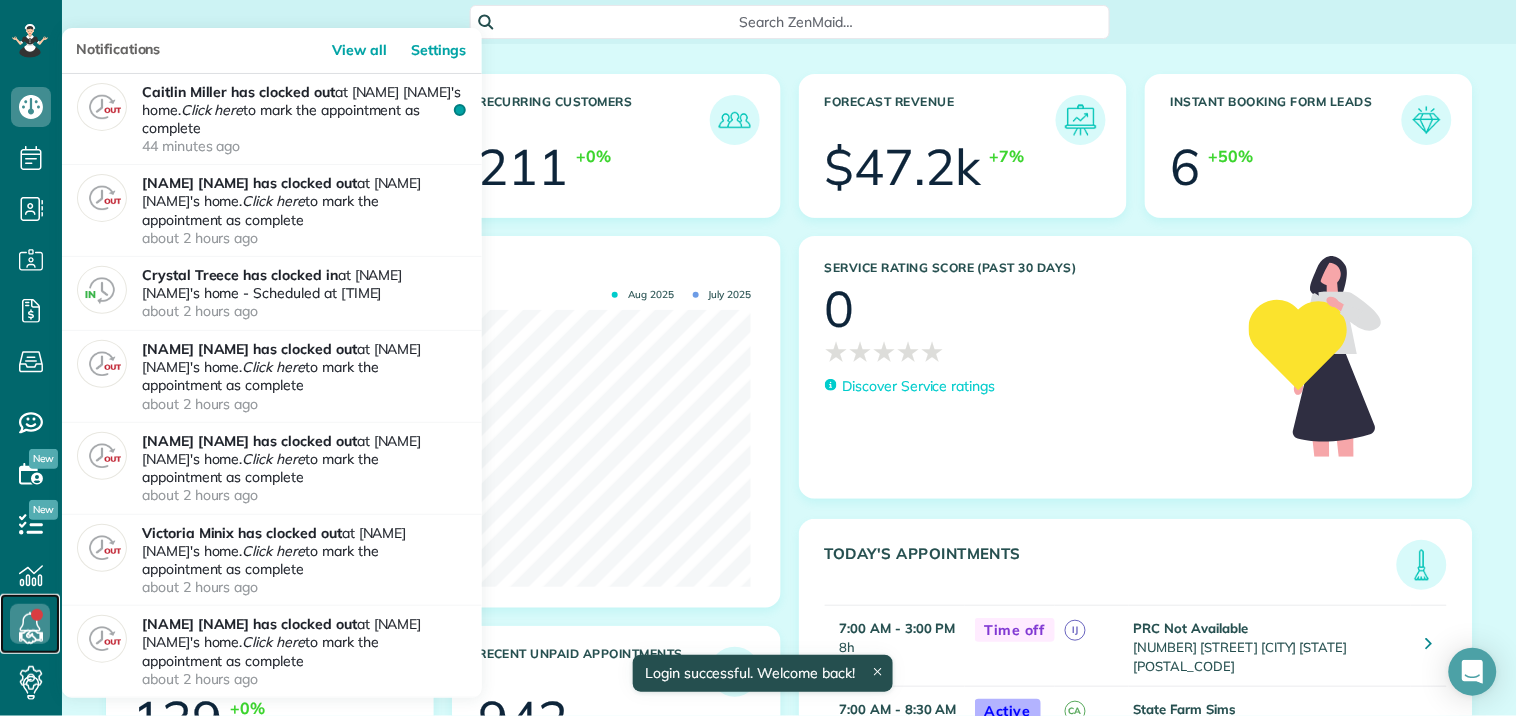 click at bounding box center [30, 624] 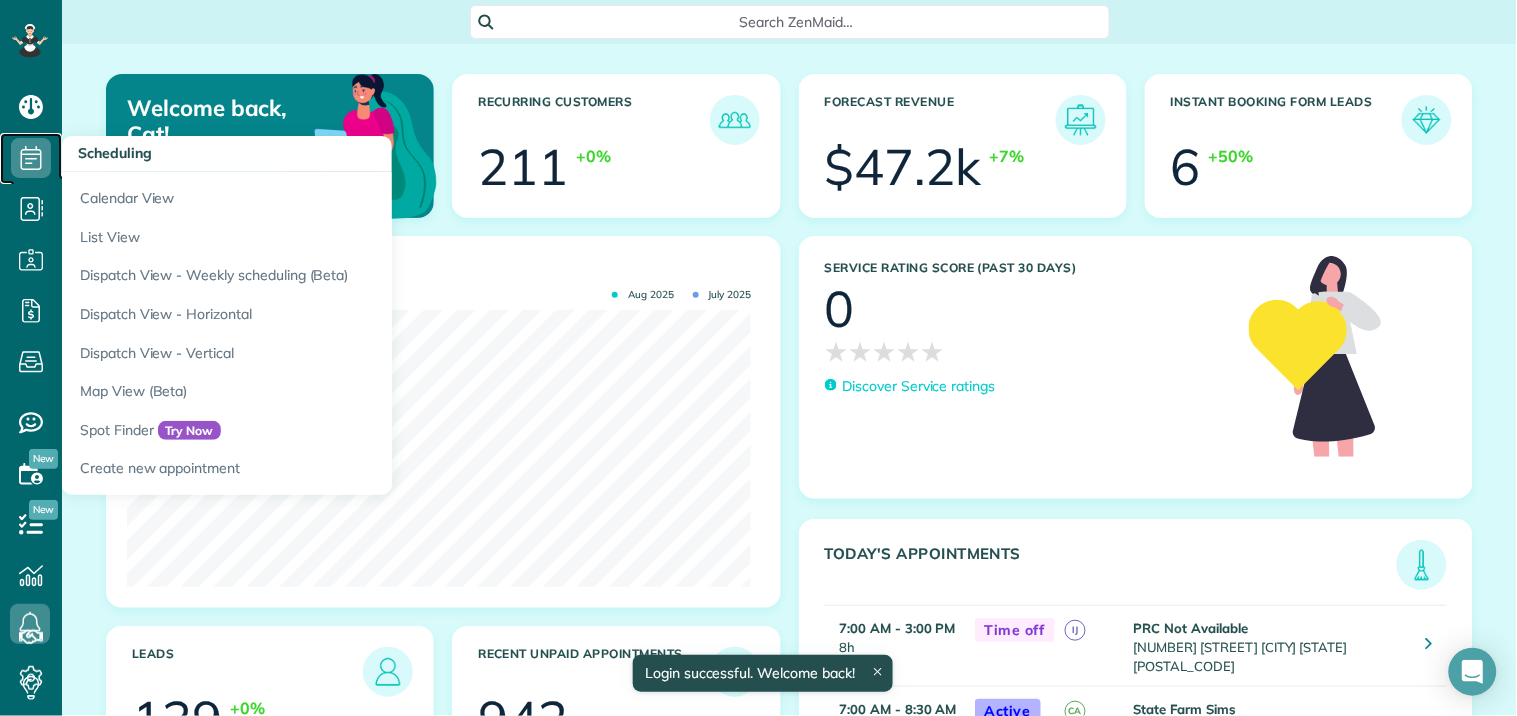 click 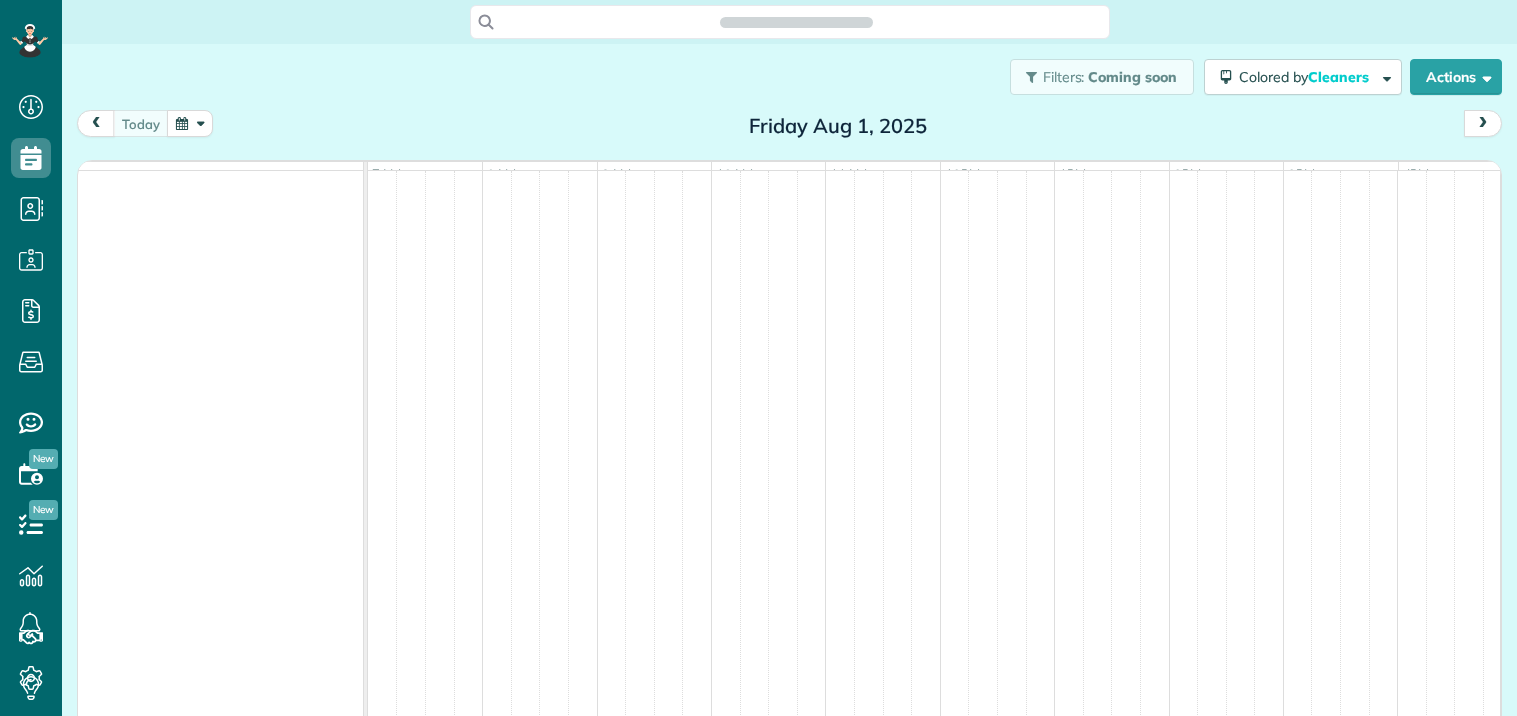 scroll, scrollTop: 0, scrollLeft: 0, axis: both 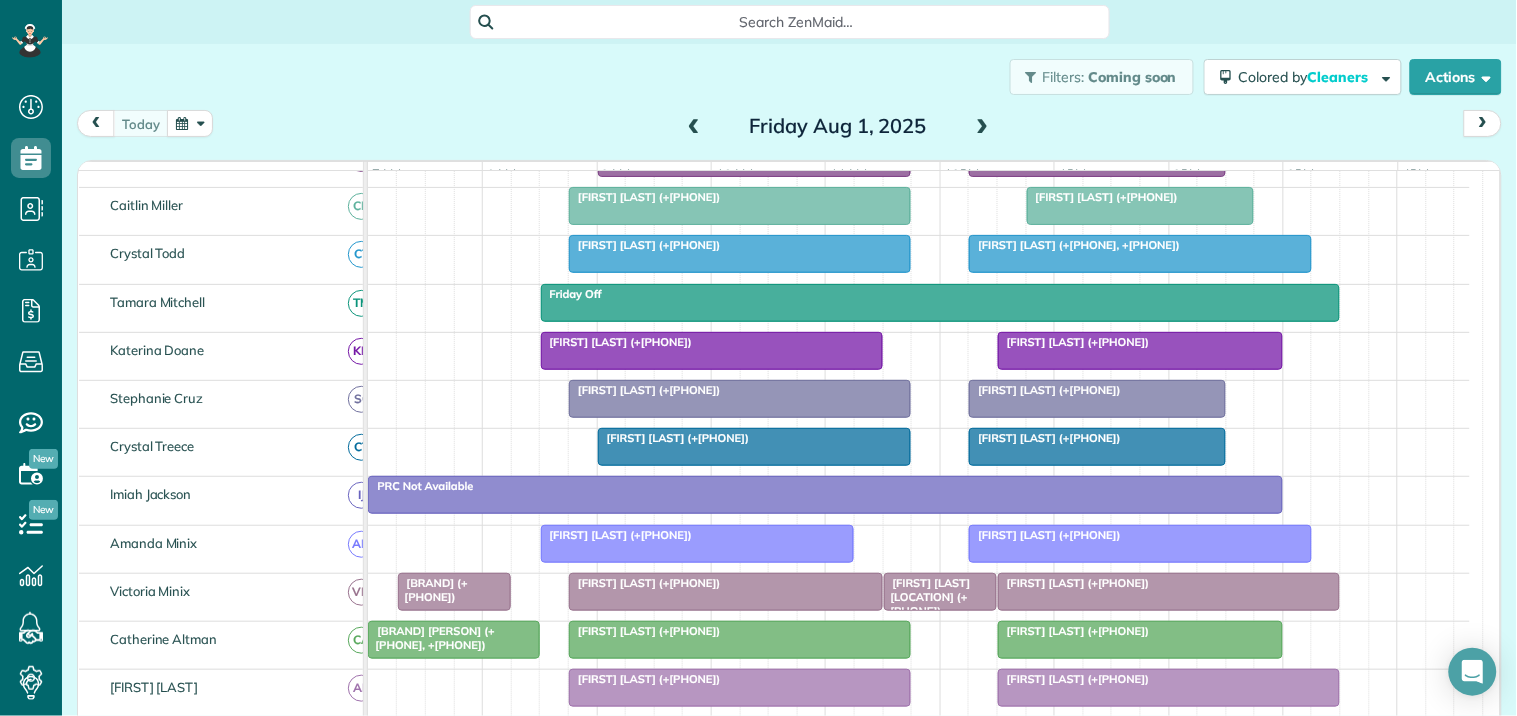 click at bounding box center [1141, 206] 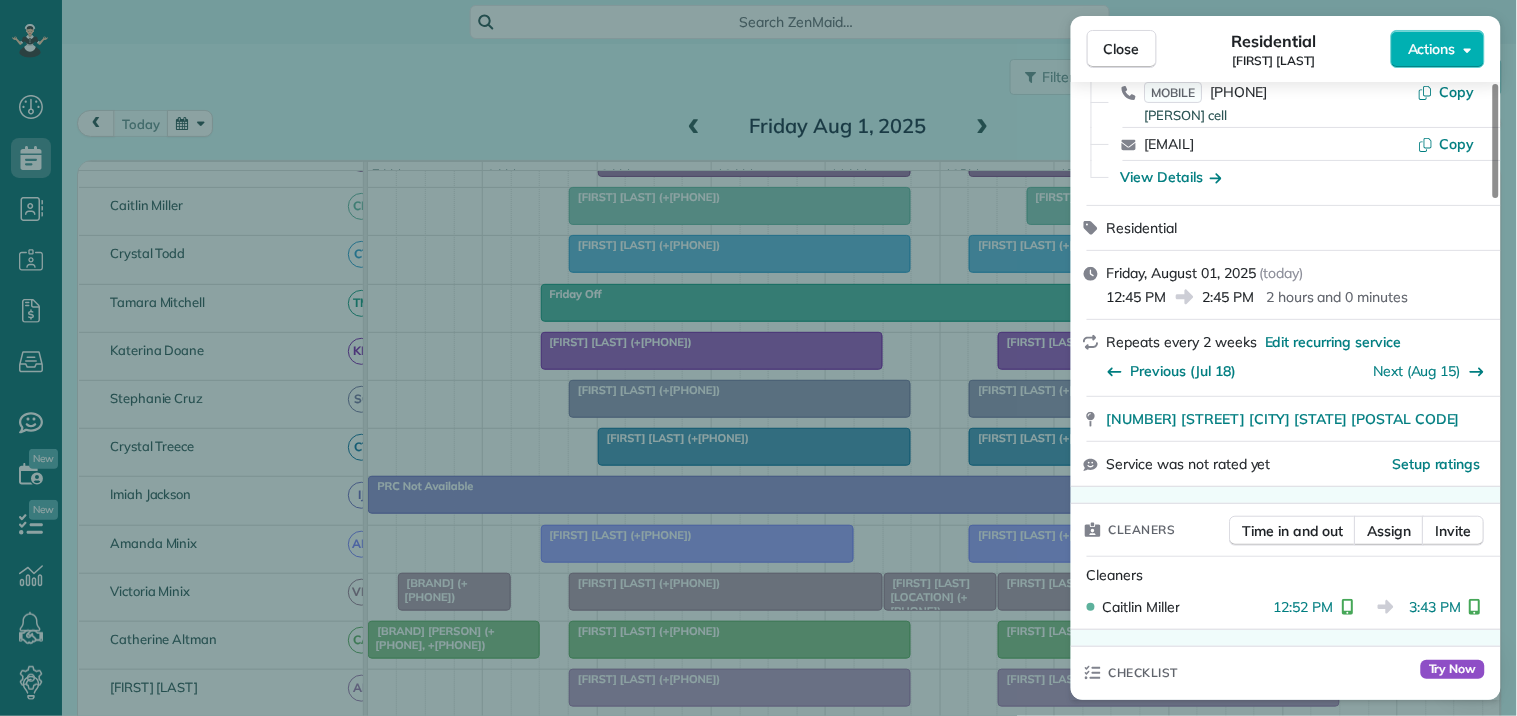 scroll, scrollTop: 333, scrollLeft: 0, axis: vertical 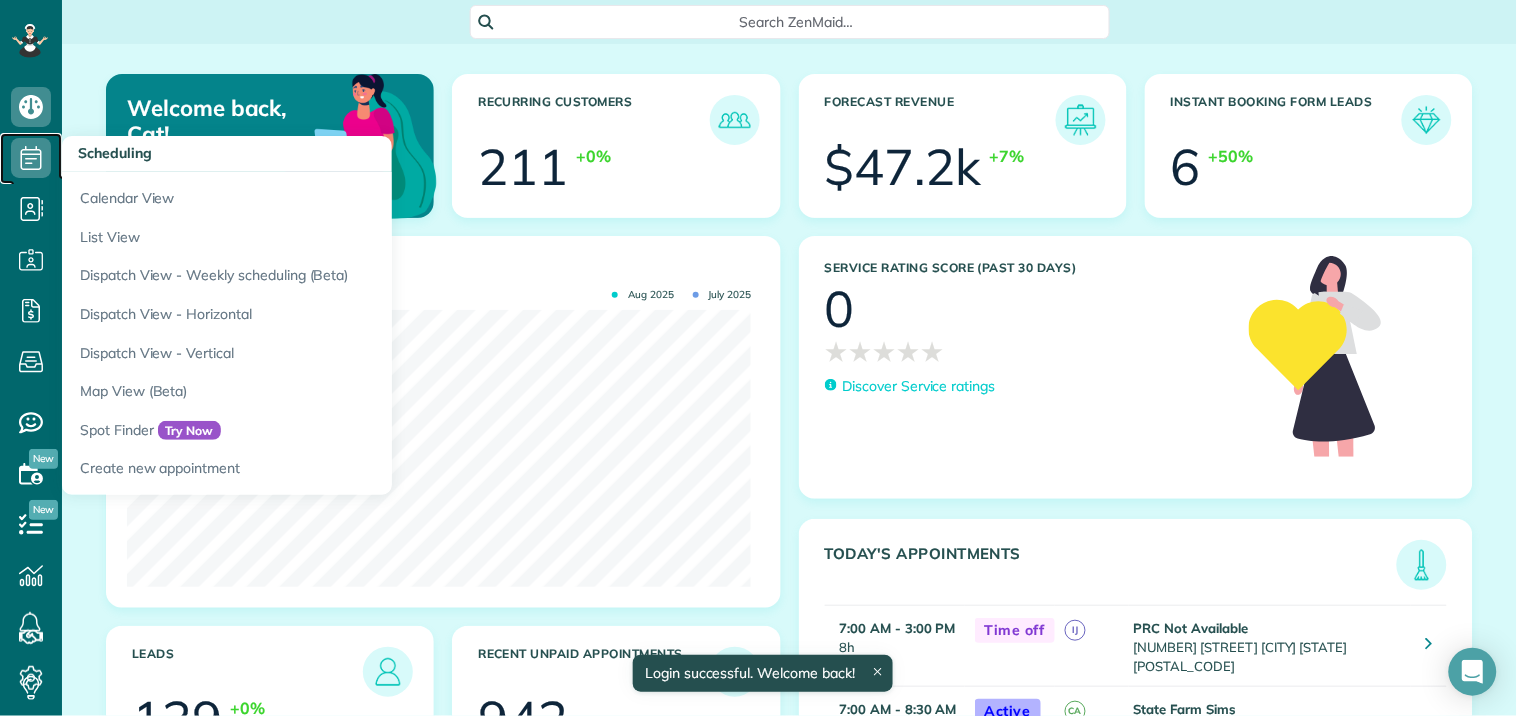 click 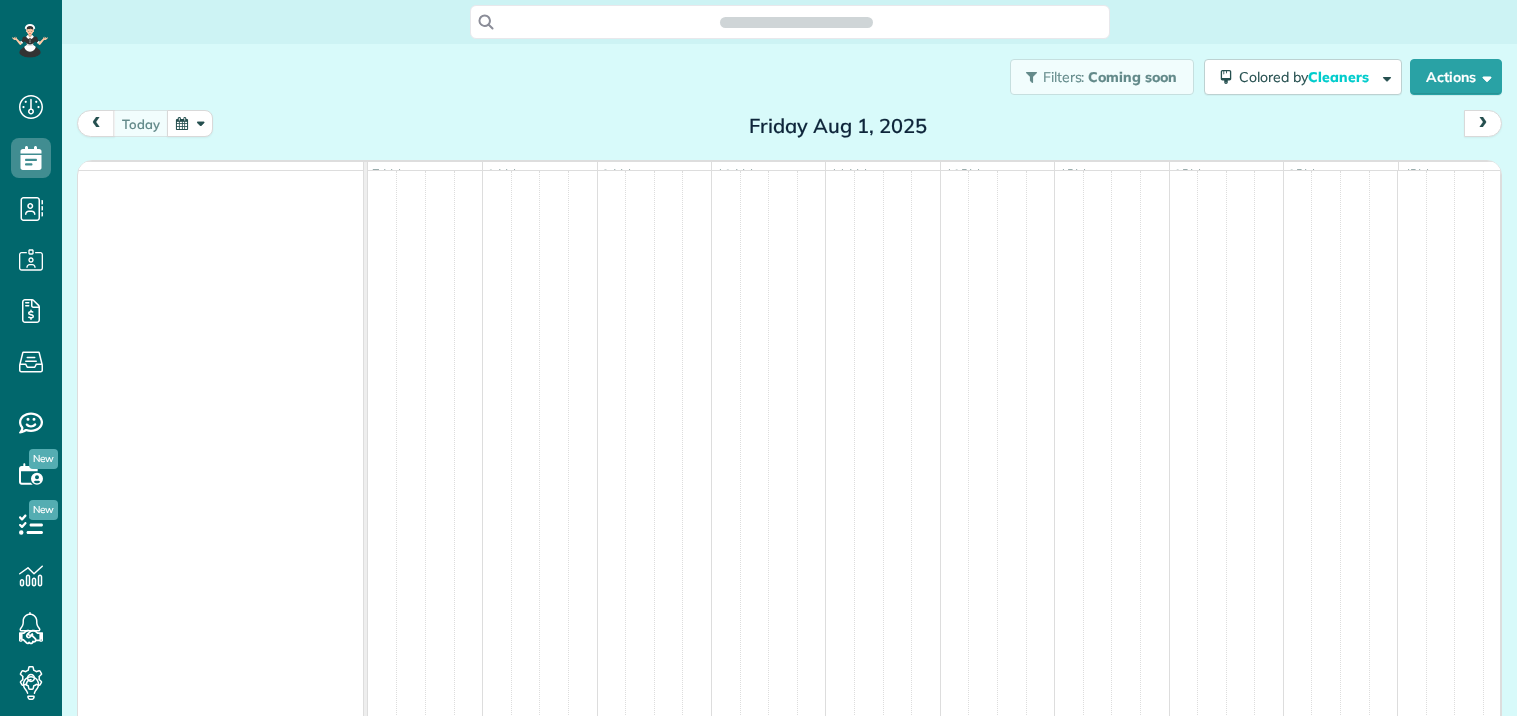 scroll, scrollTop: 0, scrollLeft: 0, axis: both 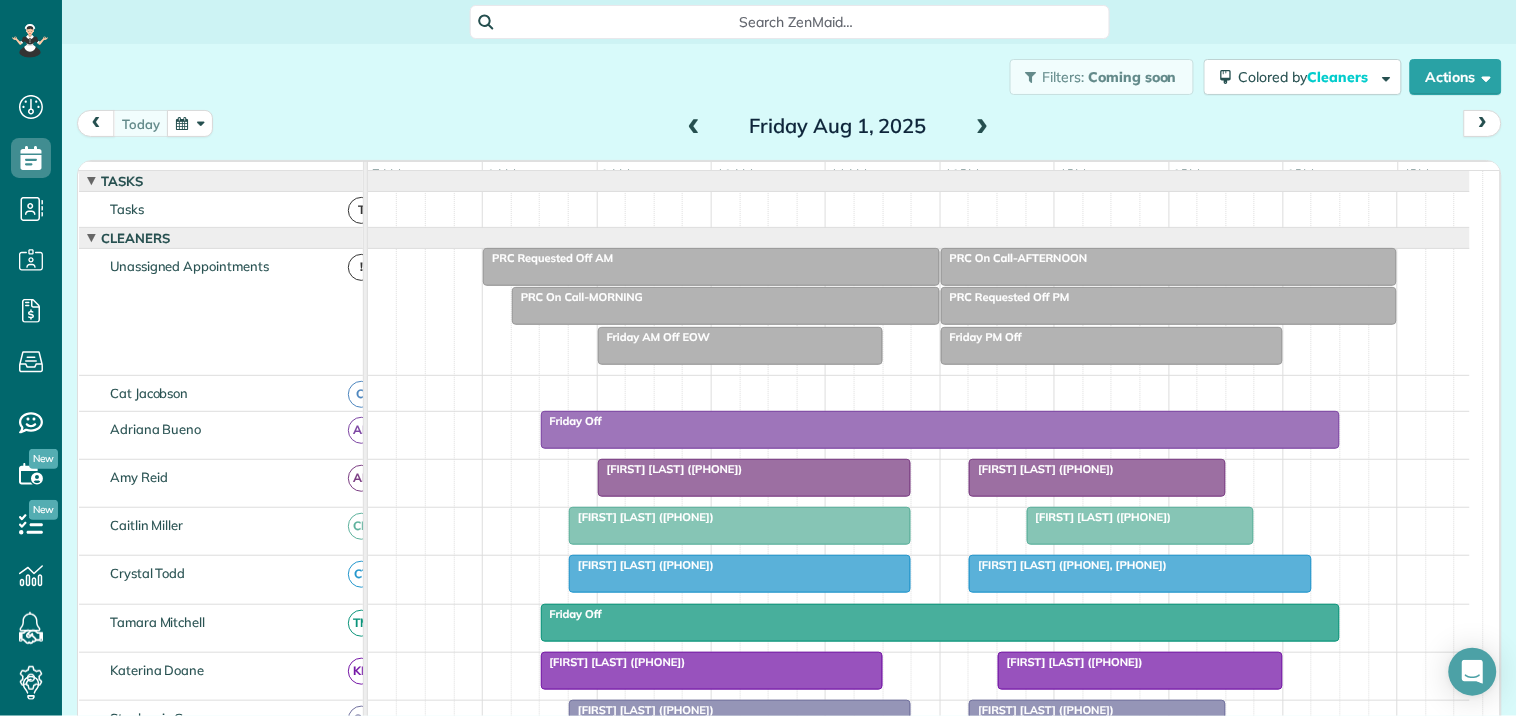 click at bounding box center [190, 123] 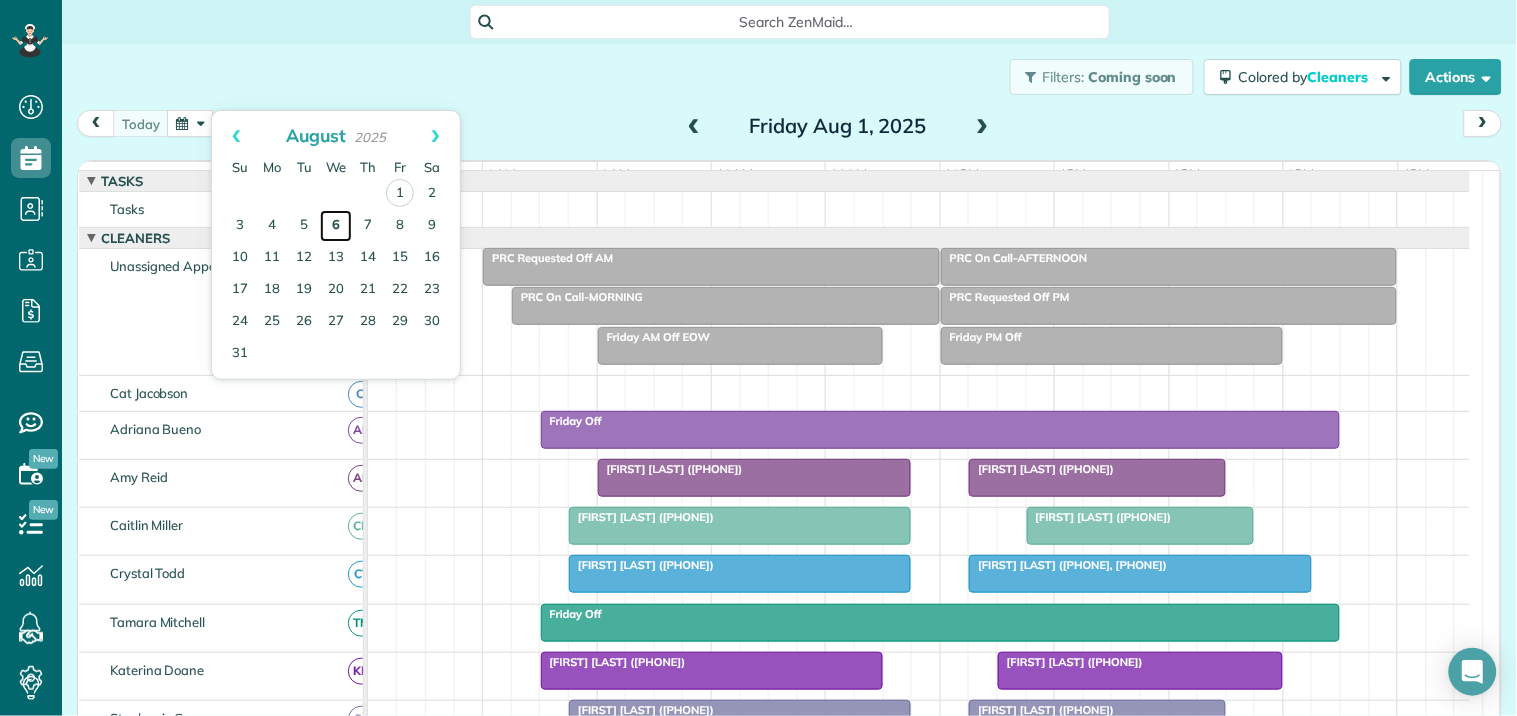 click on "6" at bounding box center (336, 226) 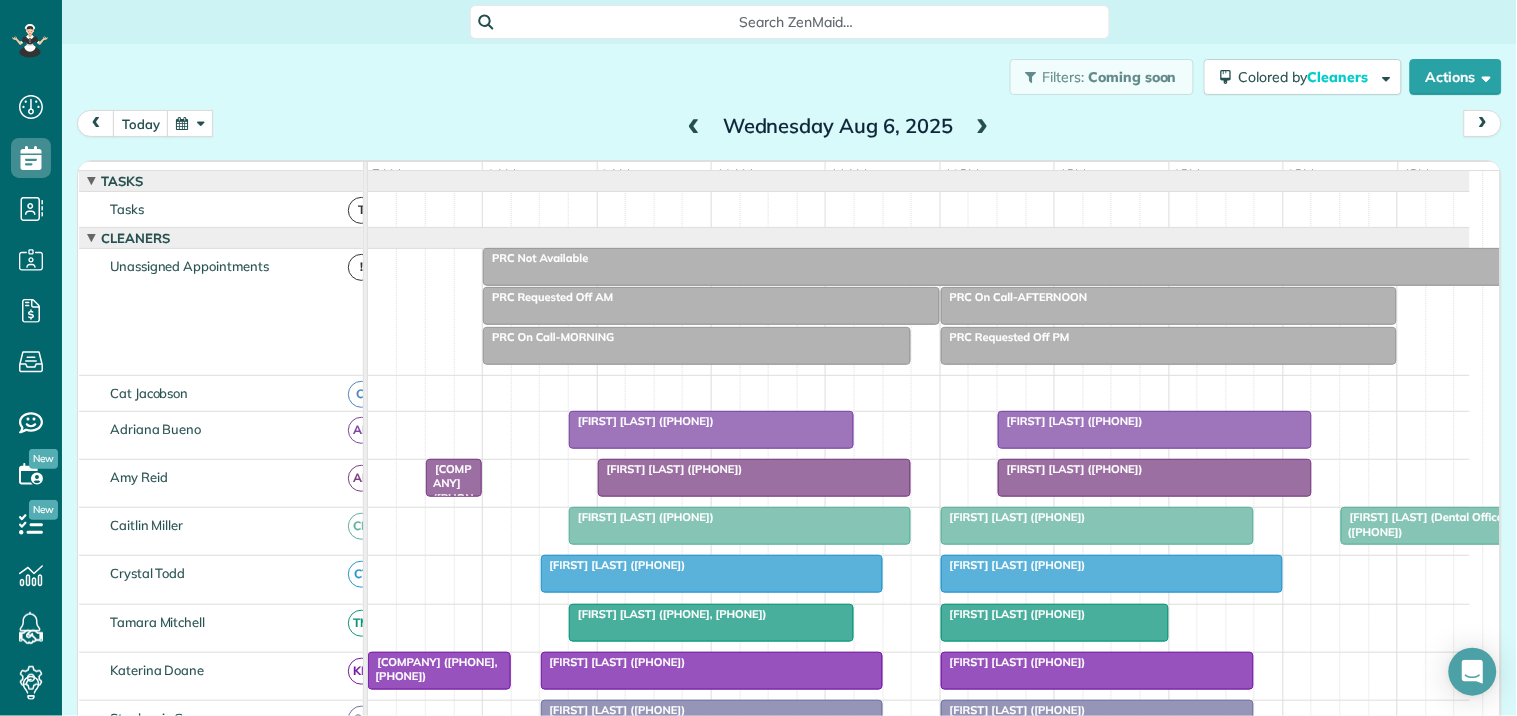 scroll, scrollTop: 333, scrollLeft: 0, axis: vertical 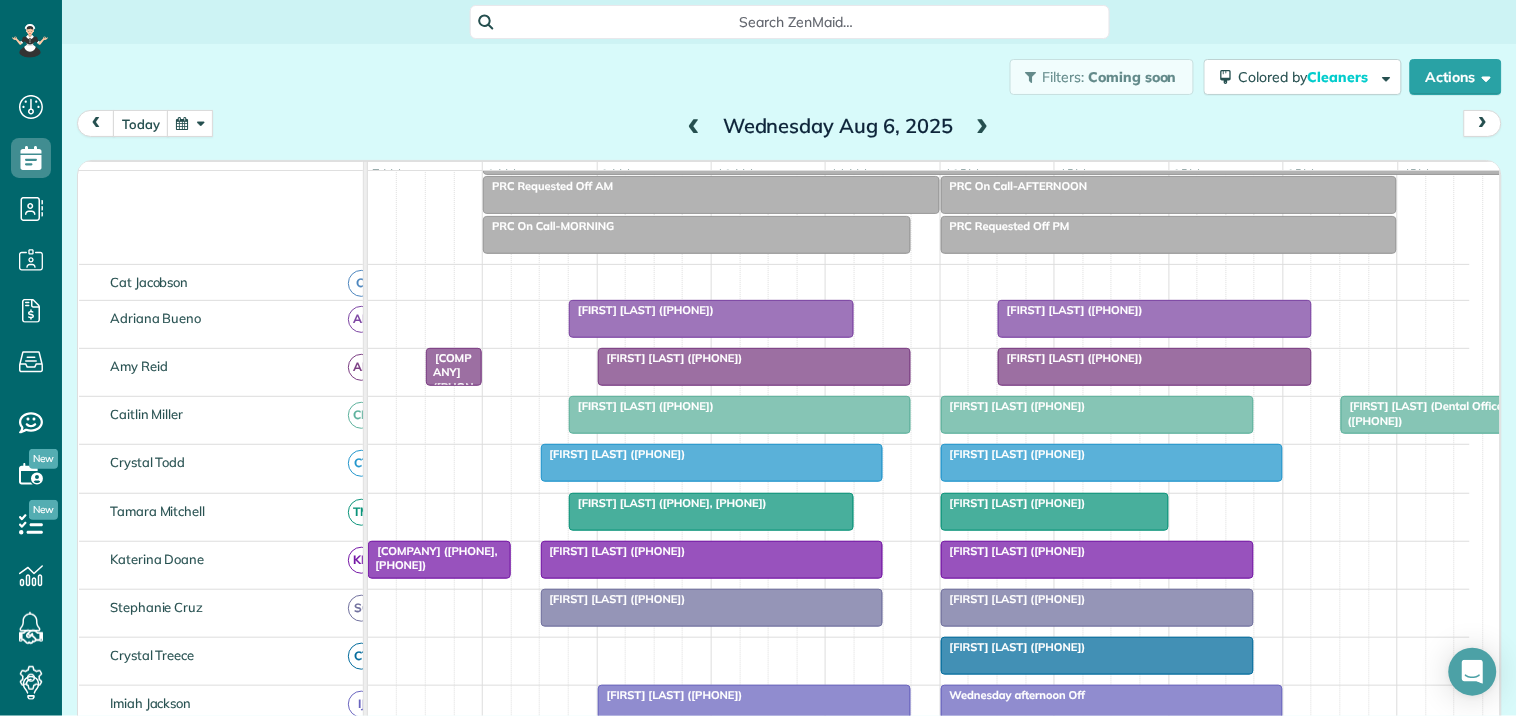 click on "Search ZenMaid…" at bounding box center (797, 22) 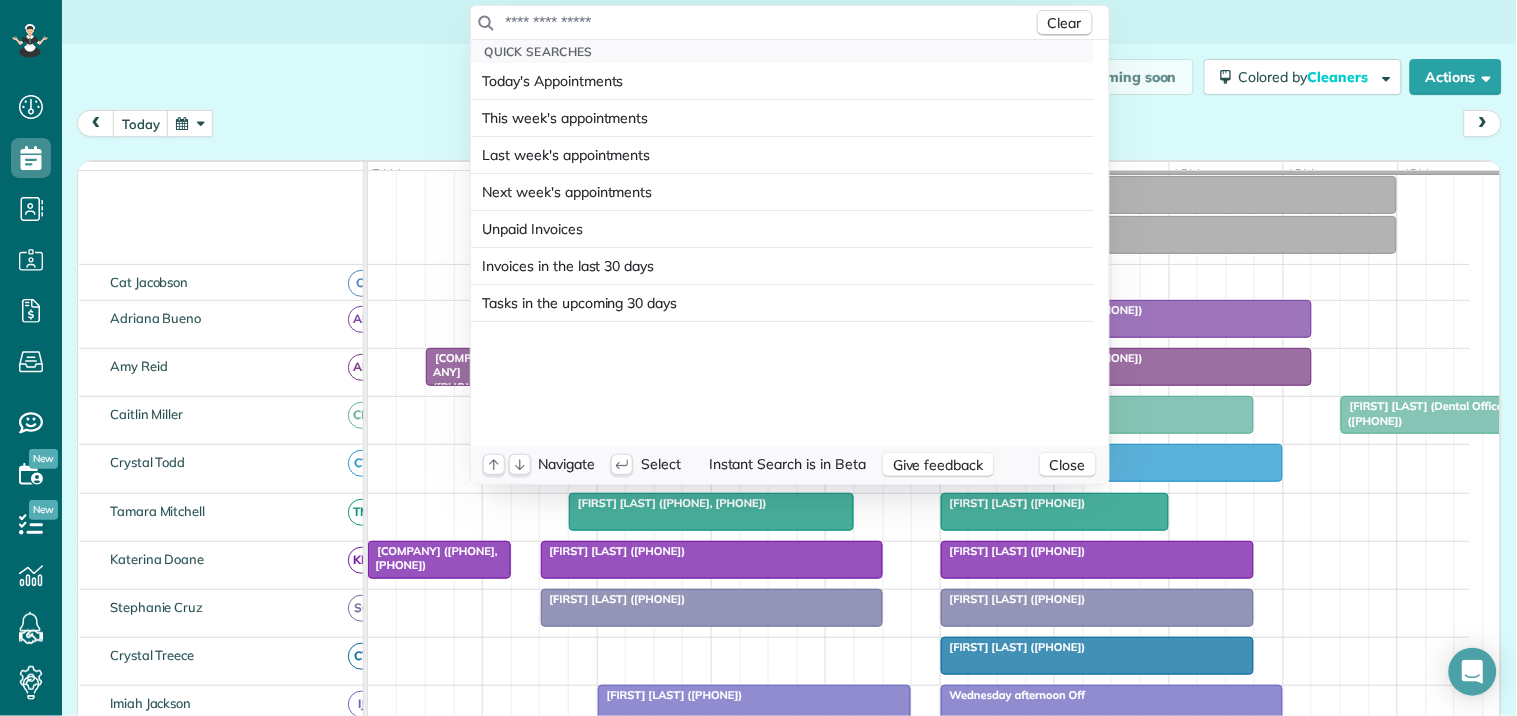click at bounding box center [769, 22] 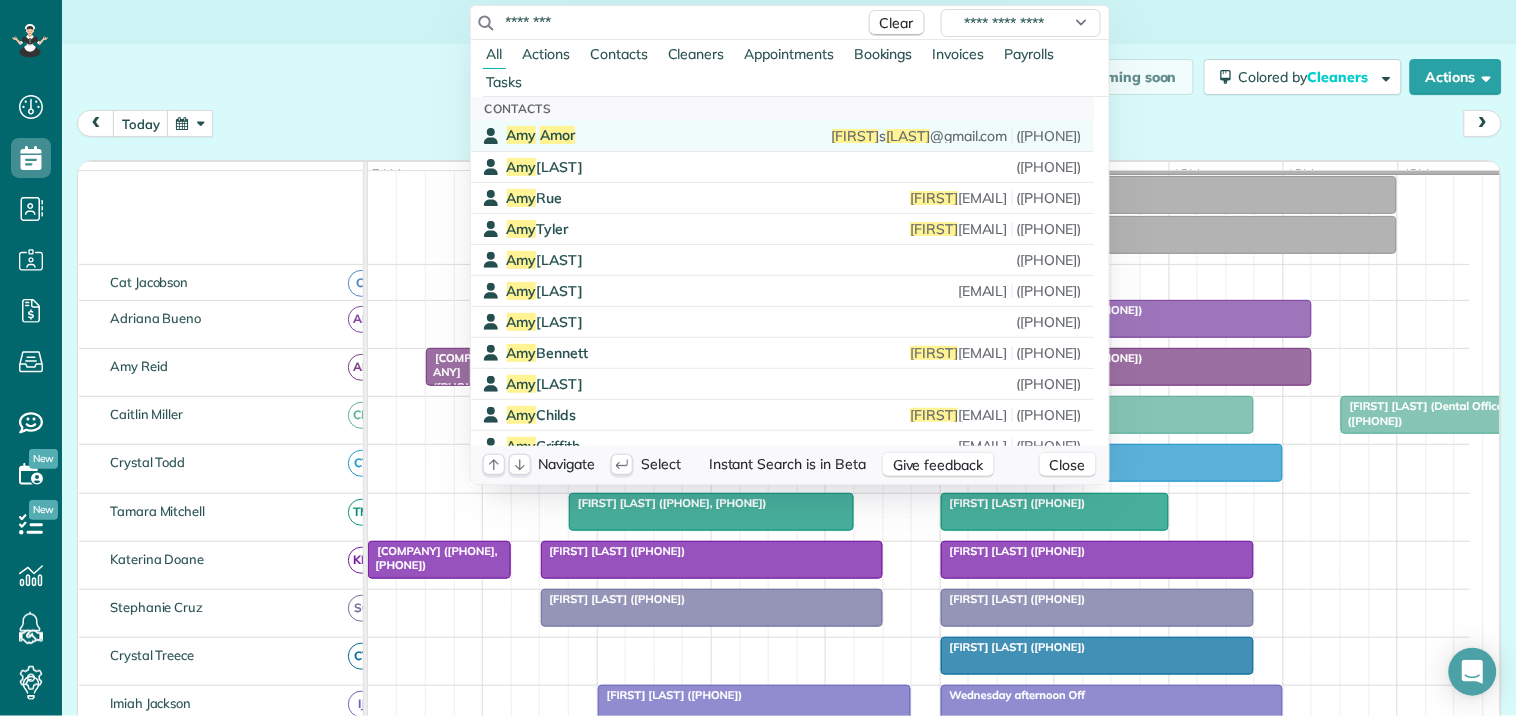 type on "********" 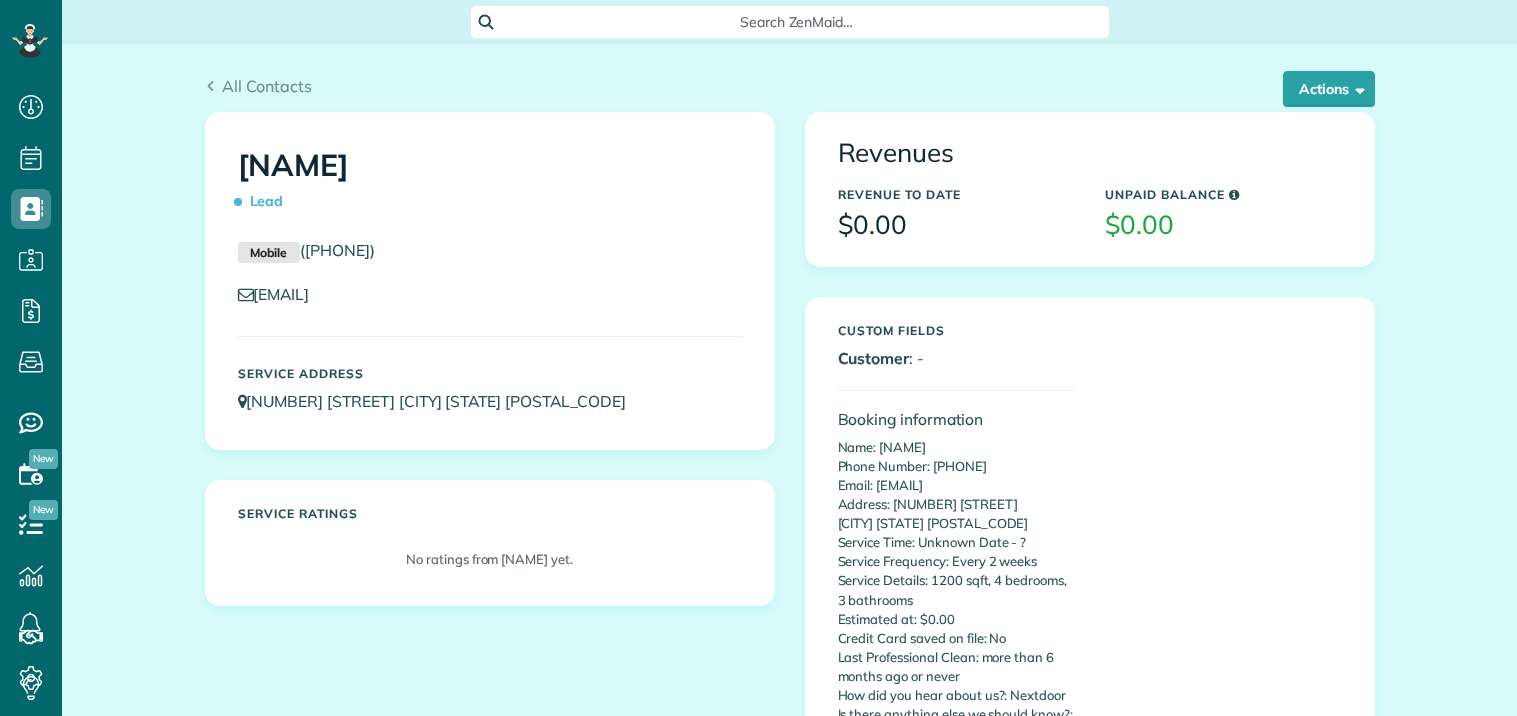 scroll, scrollTop: 0, scrollLeft: 0, axis: both 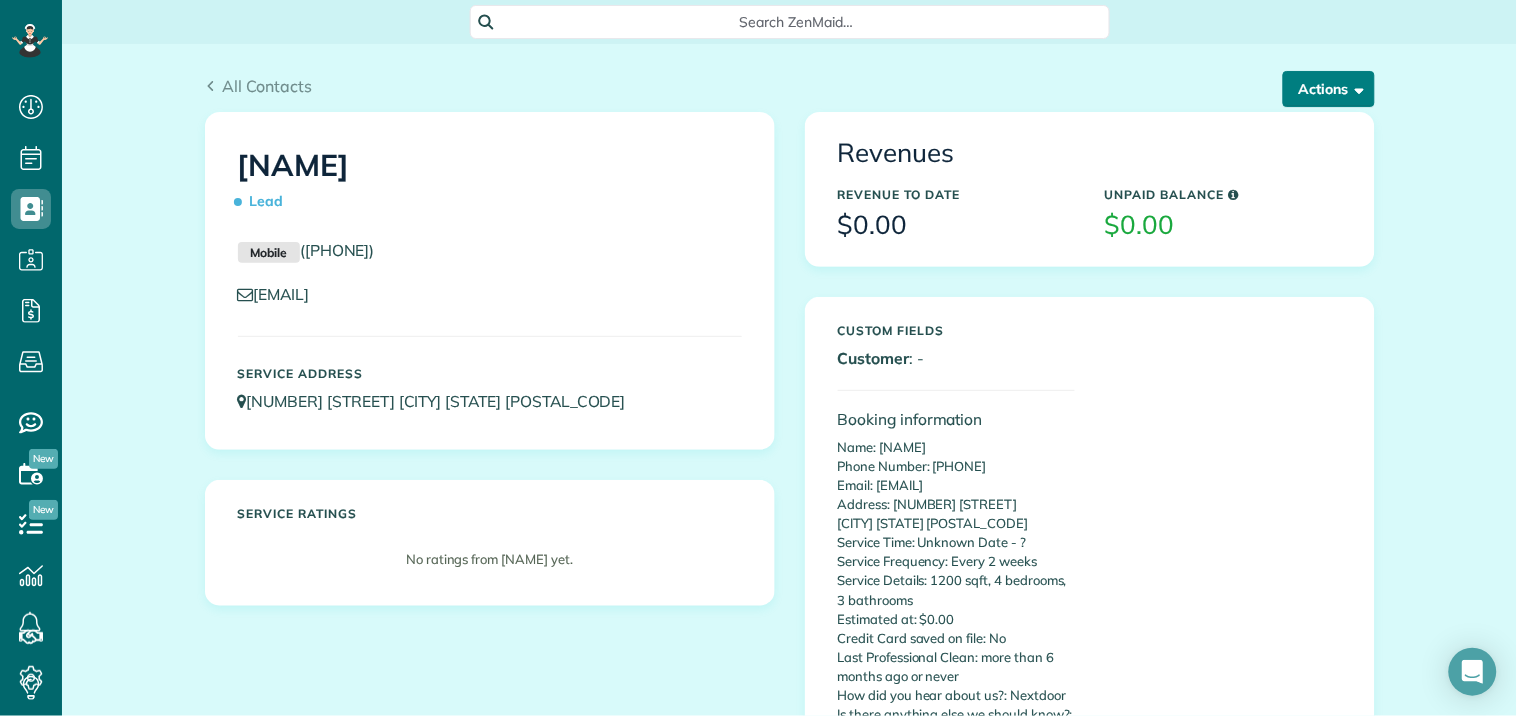 click on "Actions" at bounding box center [1329, 89] 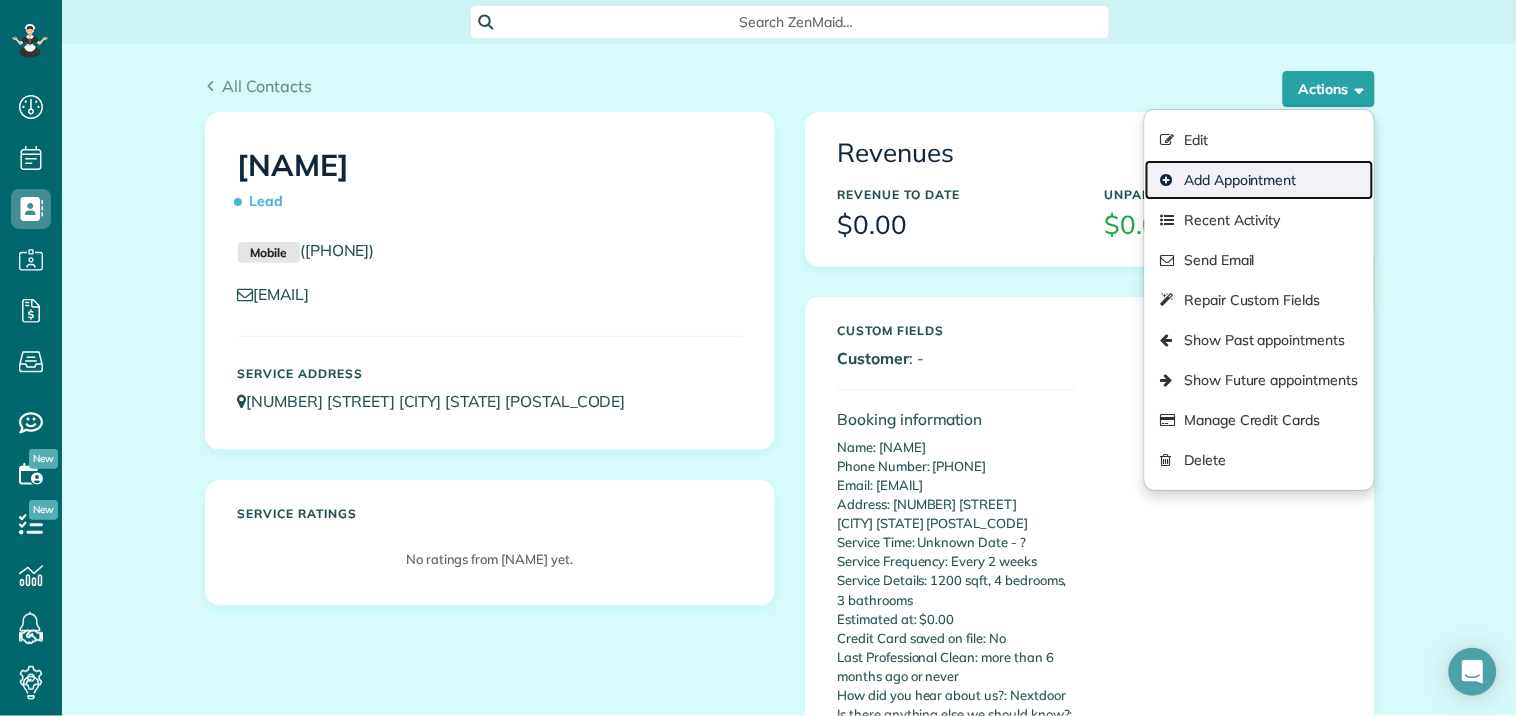 click on "Add Appointment" at bounding box center (1259, 180) 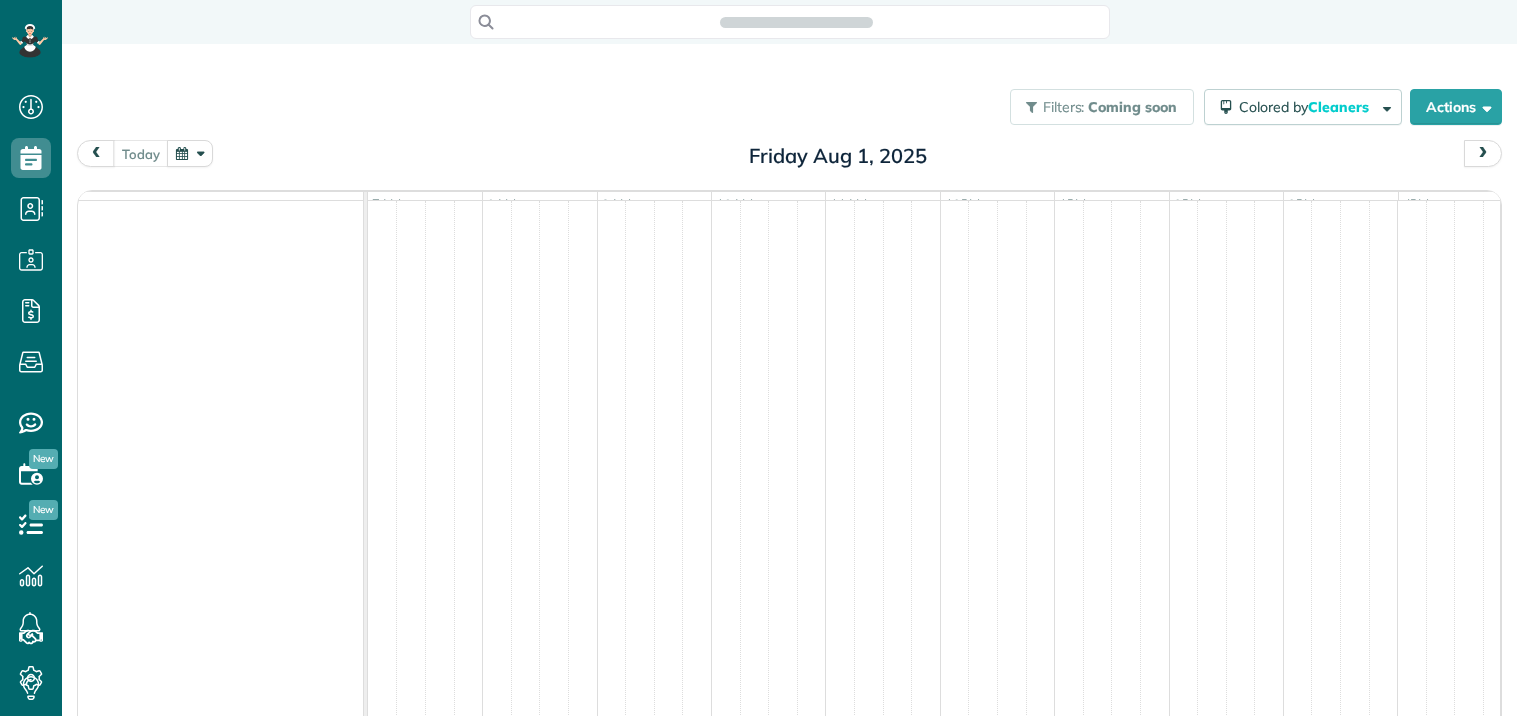scroll, scrollTop: 0, scrollLeft: 0, axis: both 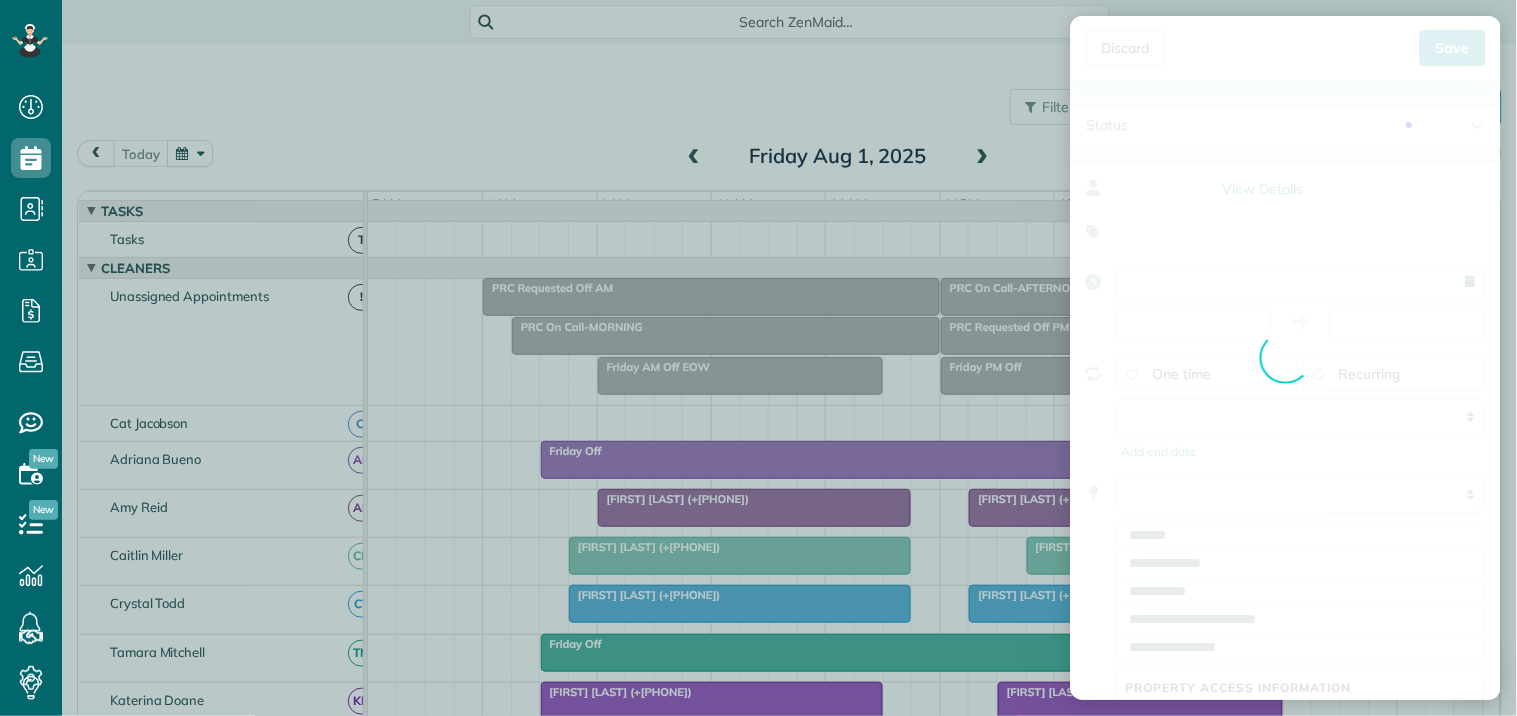 type on "**********" 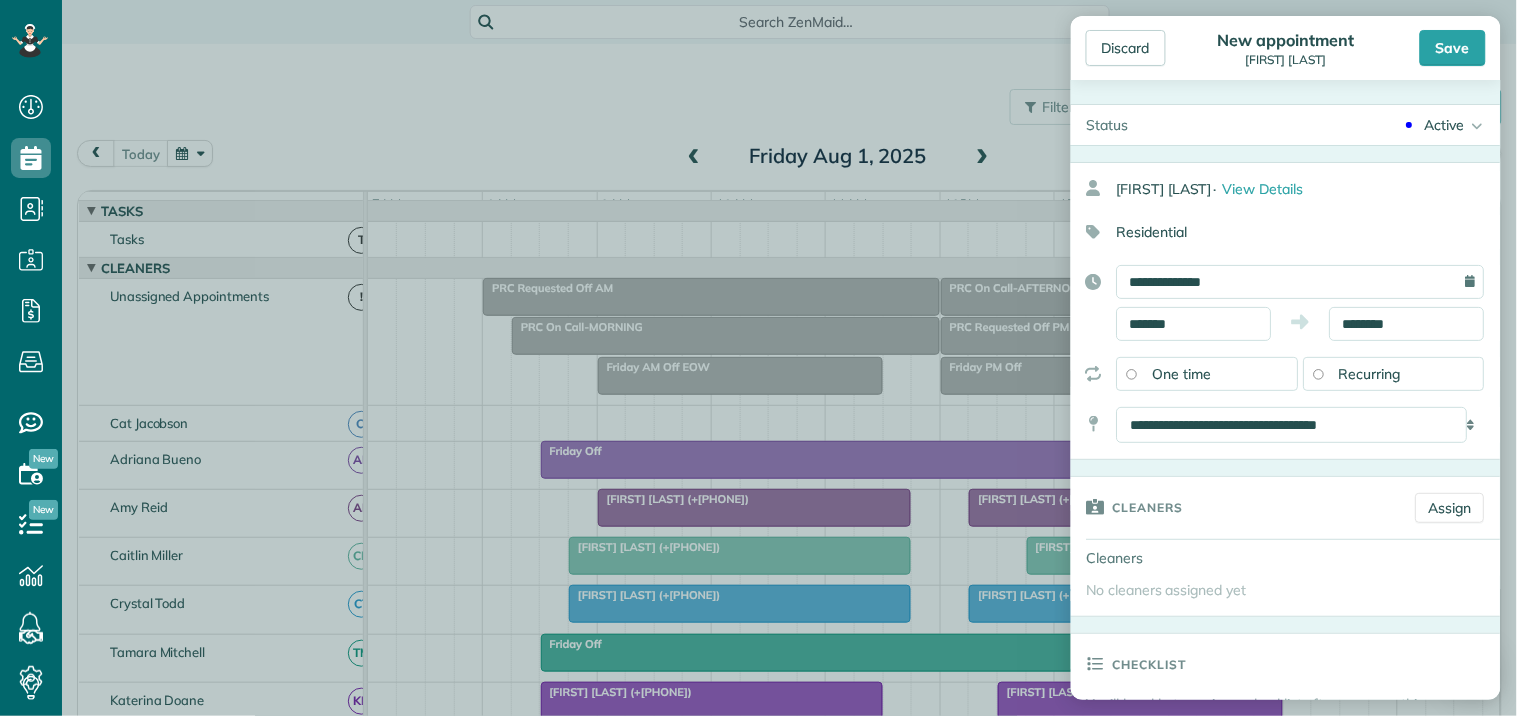click on "Active" at bounding box center [1445, 125] 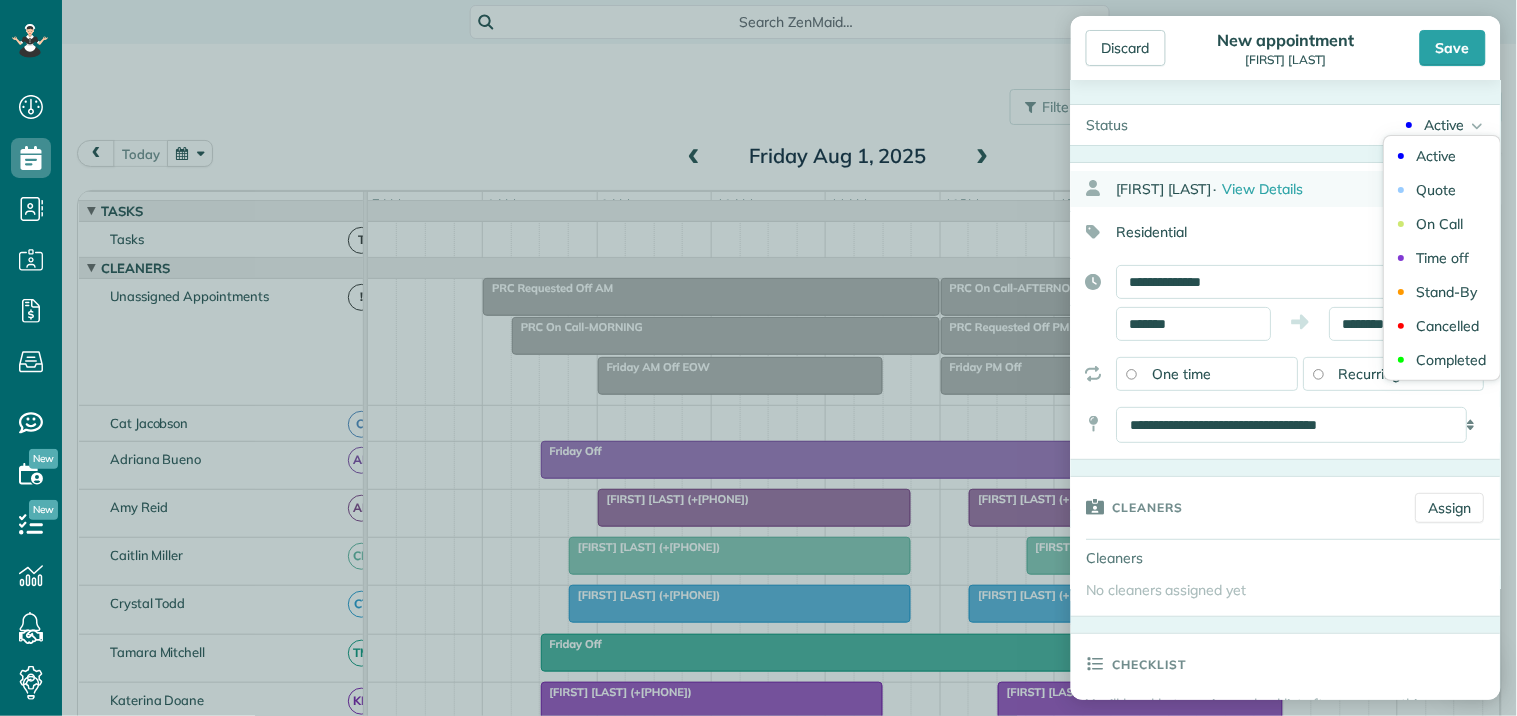 click on "Quote" at bounding box center (1437, 190) 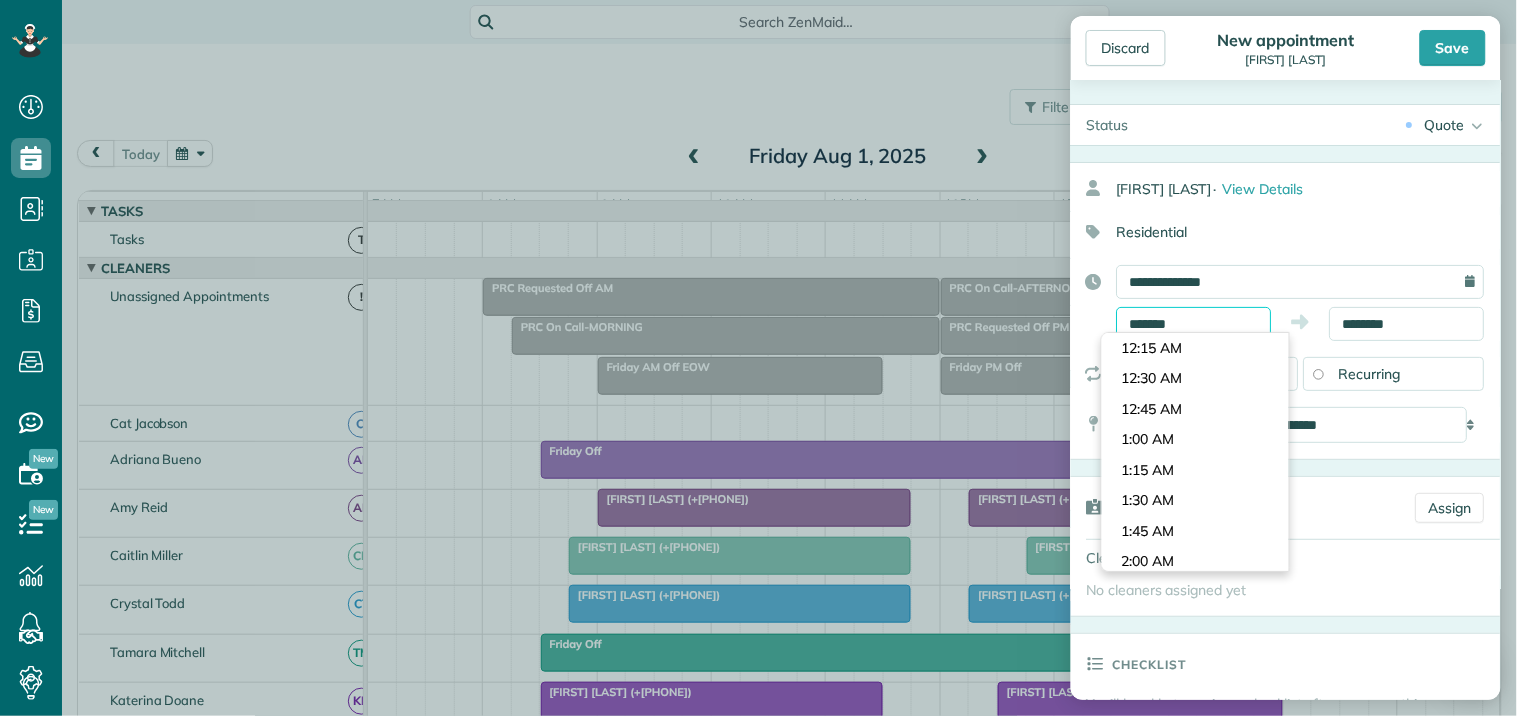 click on "*******" at bounding box center (1194, 324) 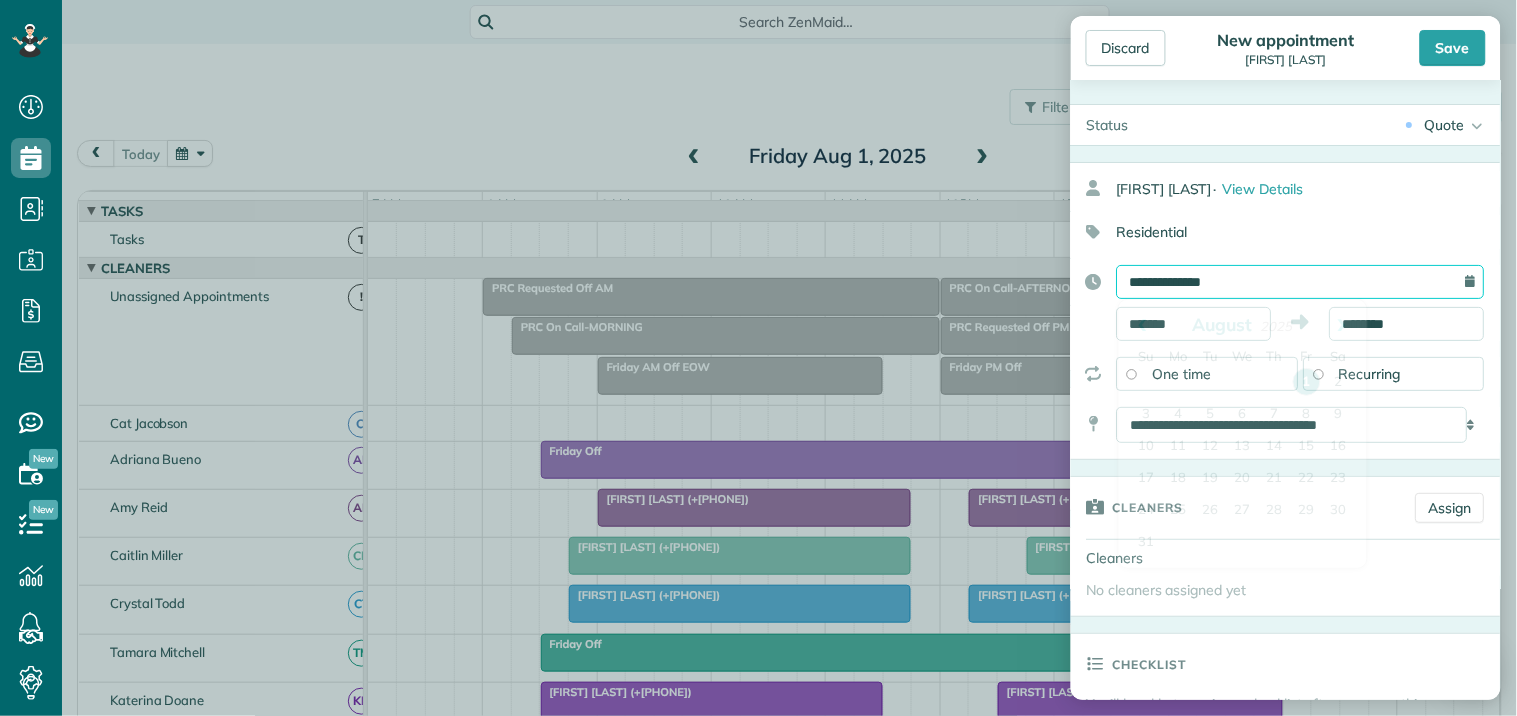 click on "**********" at bounding box center [1301, 282] 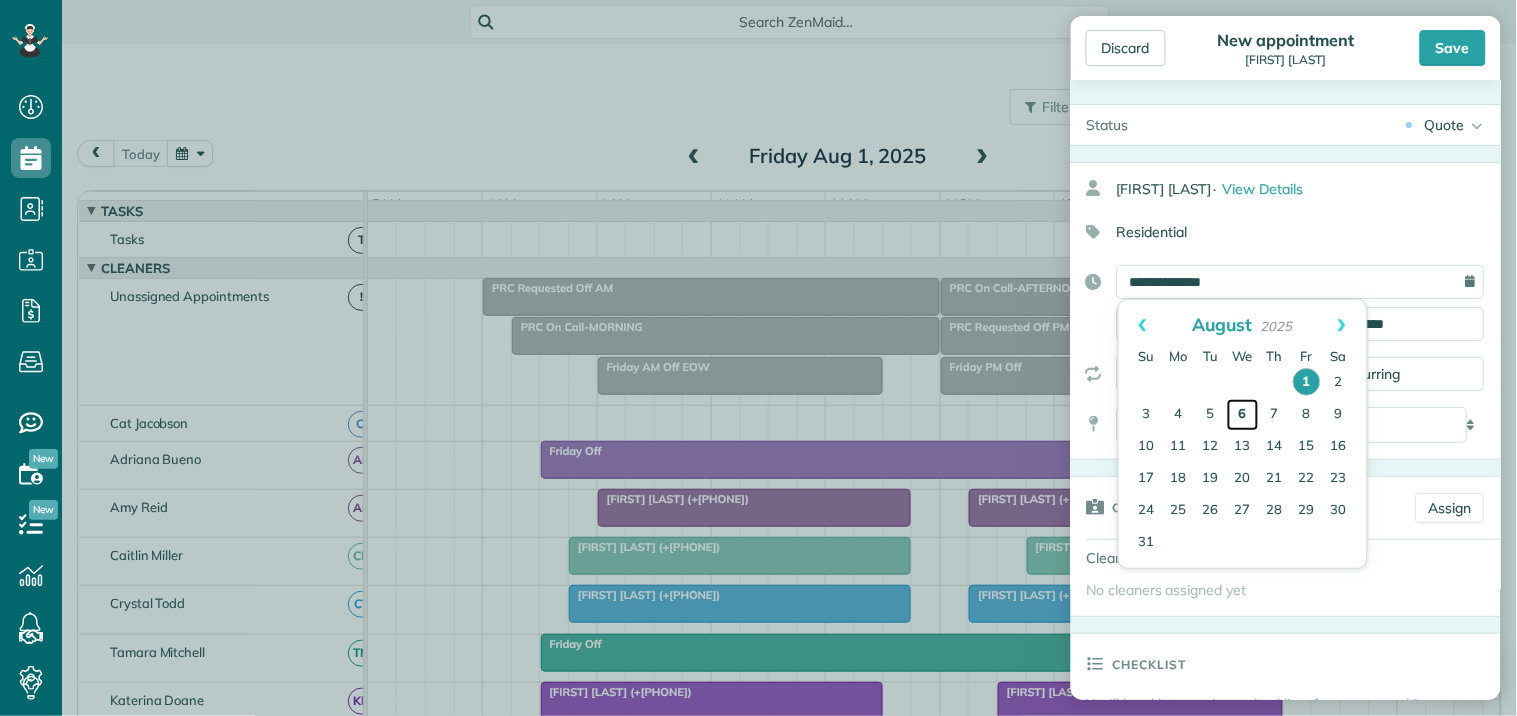 click on "6" at bounding box center [1243, 415] 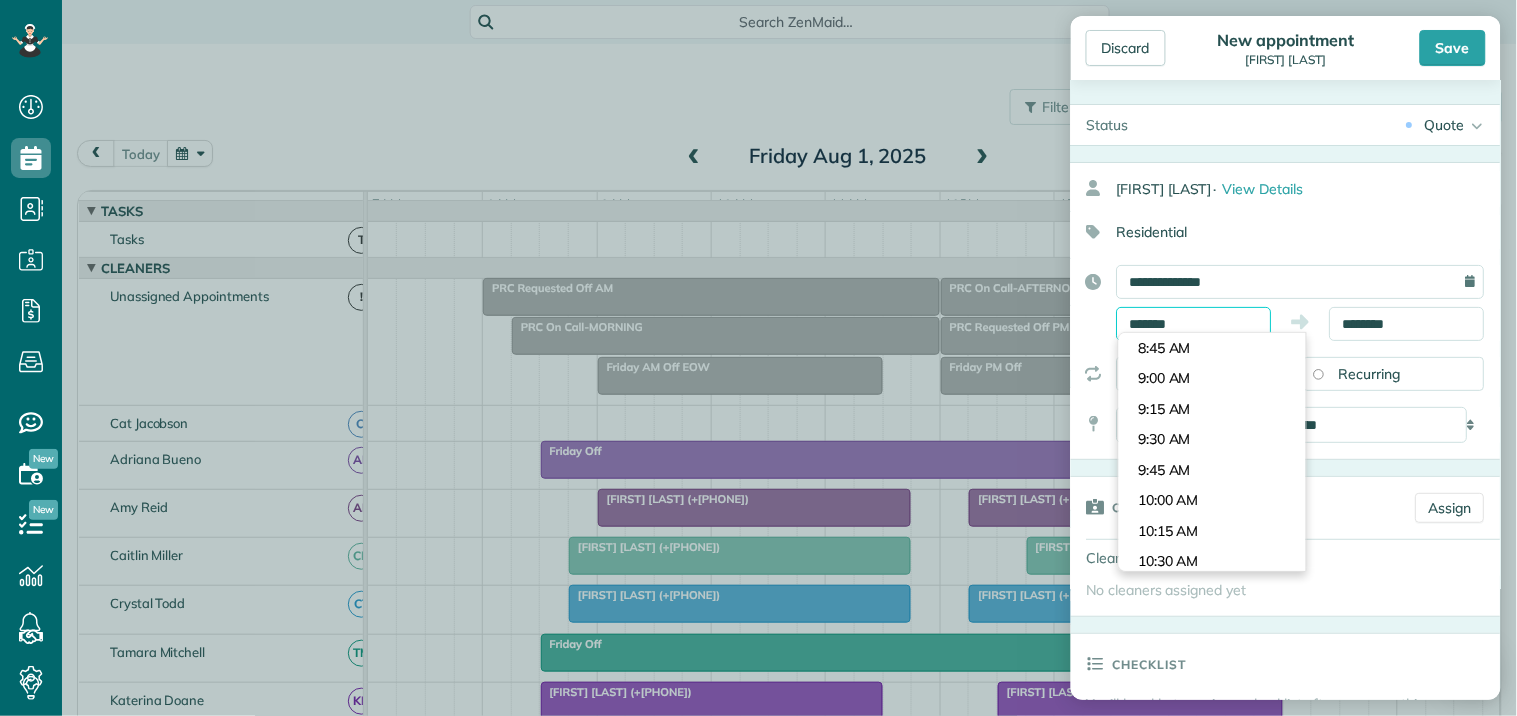click on "*******" at bounding box center (1194, 324) 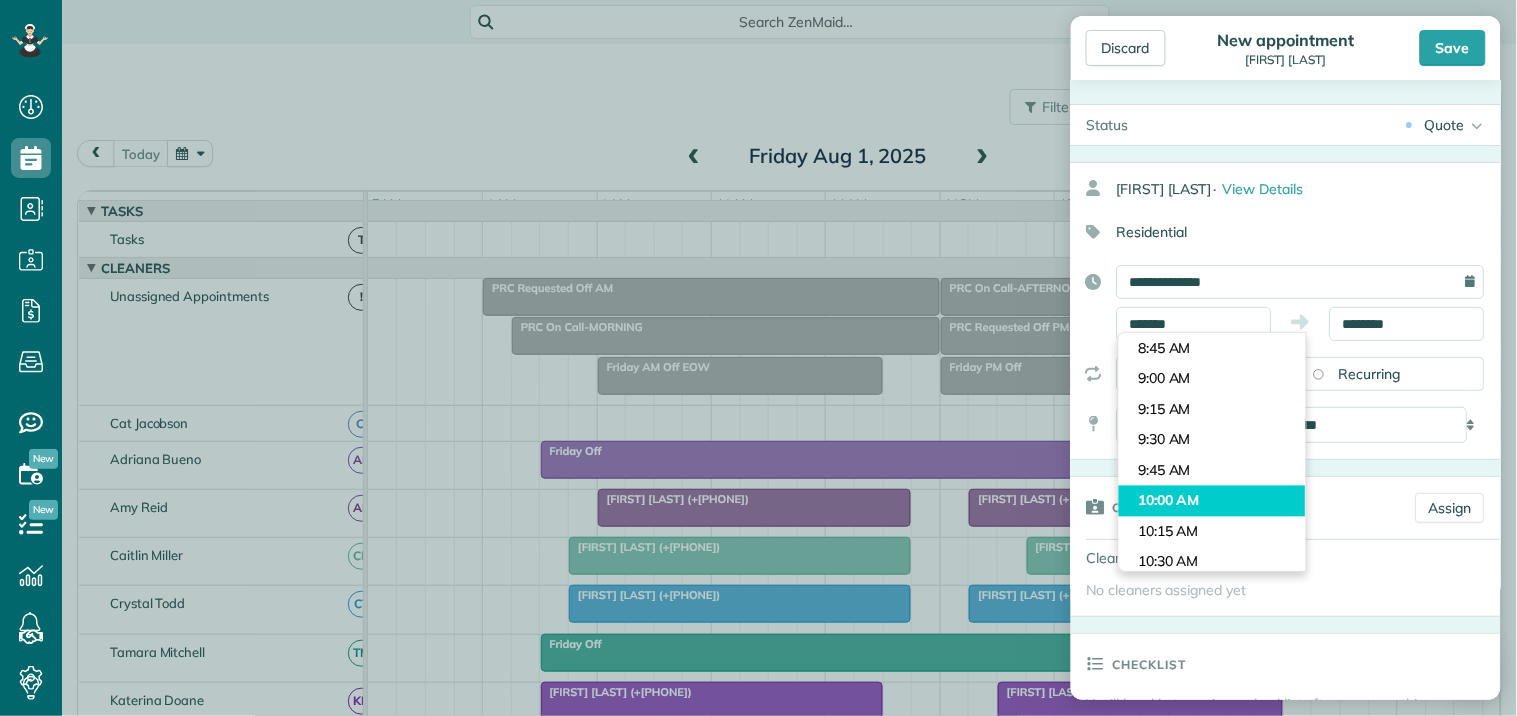 type on "********" 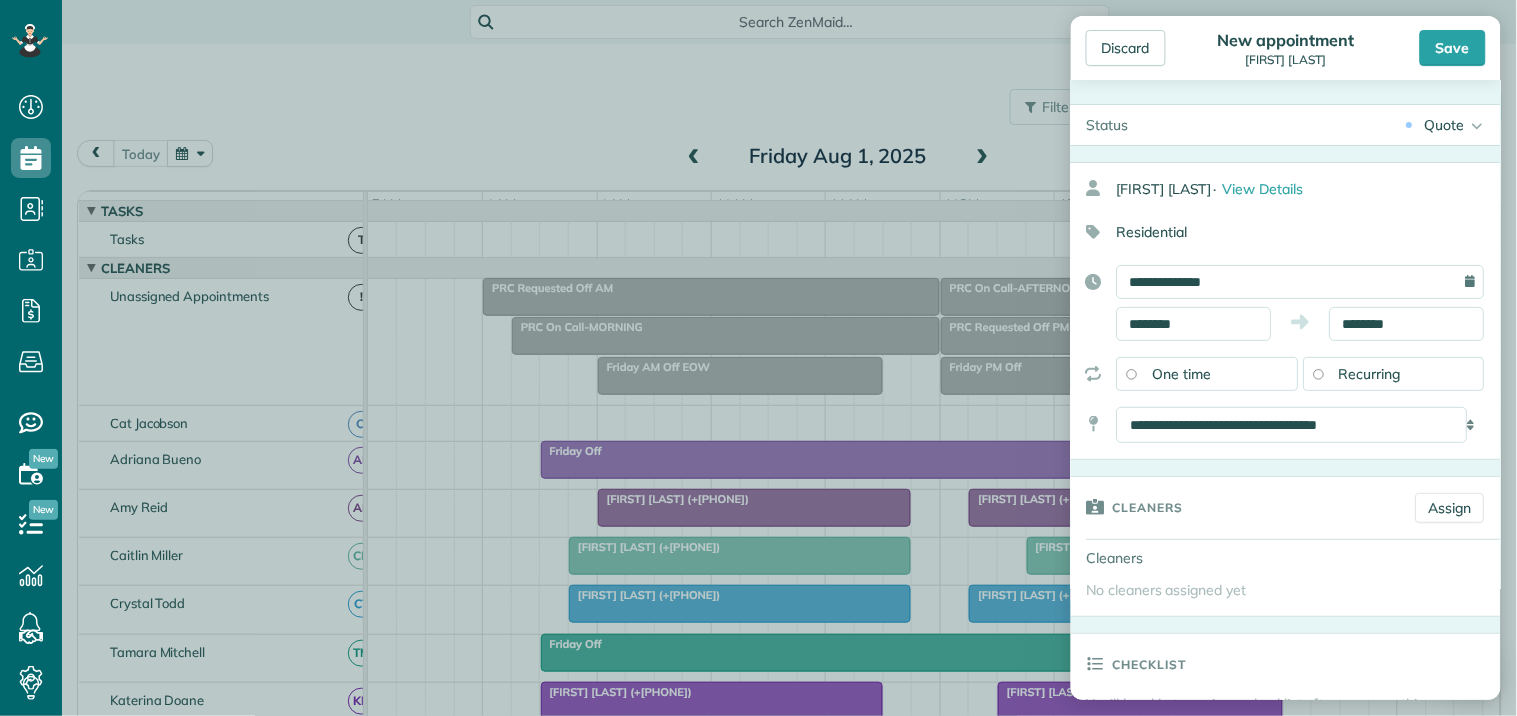 click on "Dashboard
Scheduling
Calendar View
List View
Dispatch View - Weekly scheduling (Beta)" at bounding box center (758, 358) 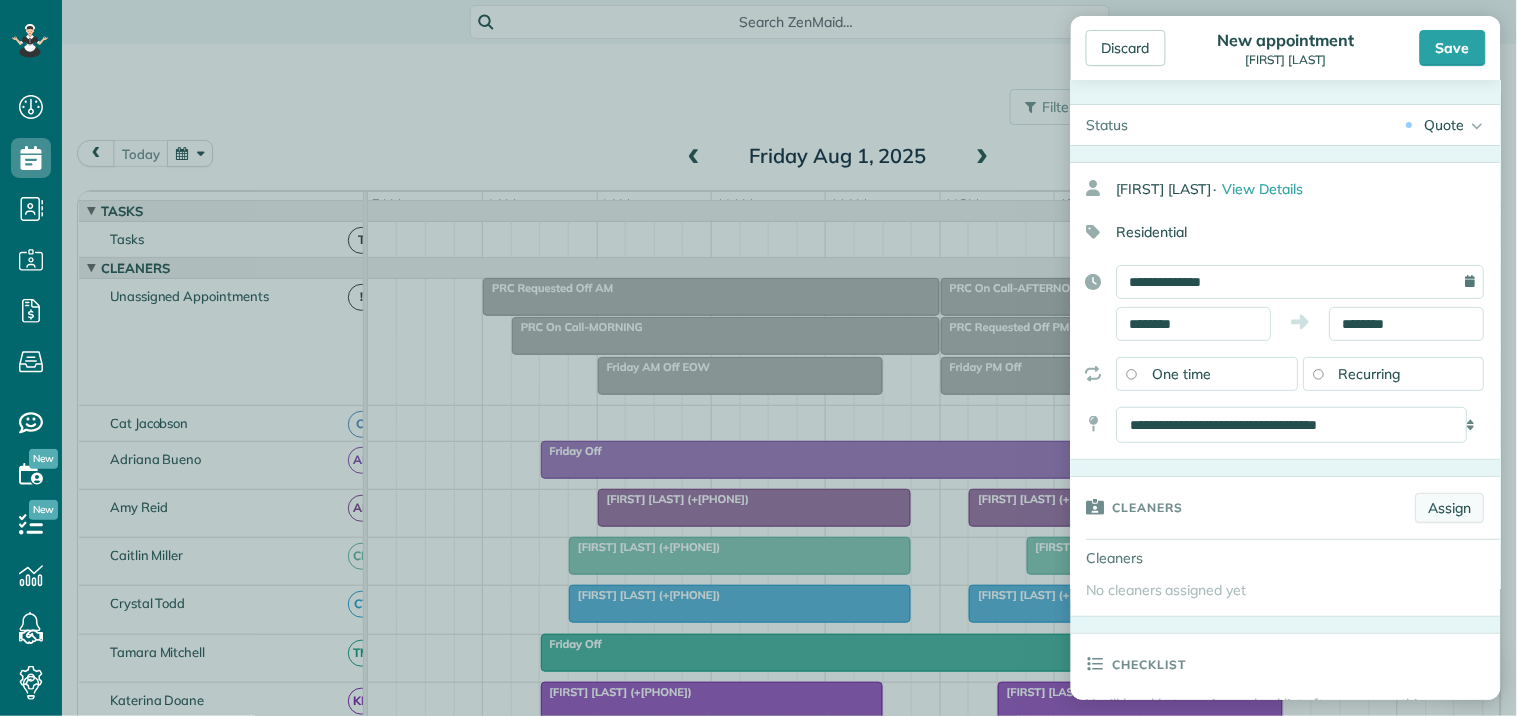 click on "Assign" at bounding box center [1450, 508] 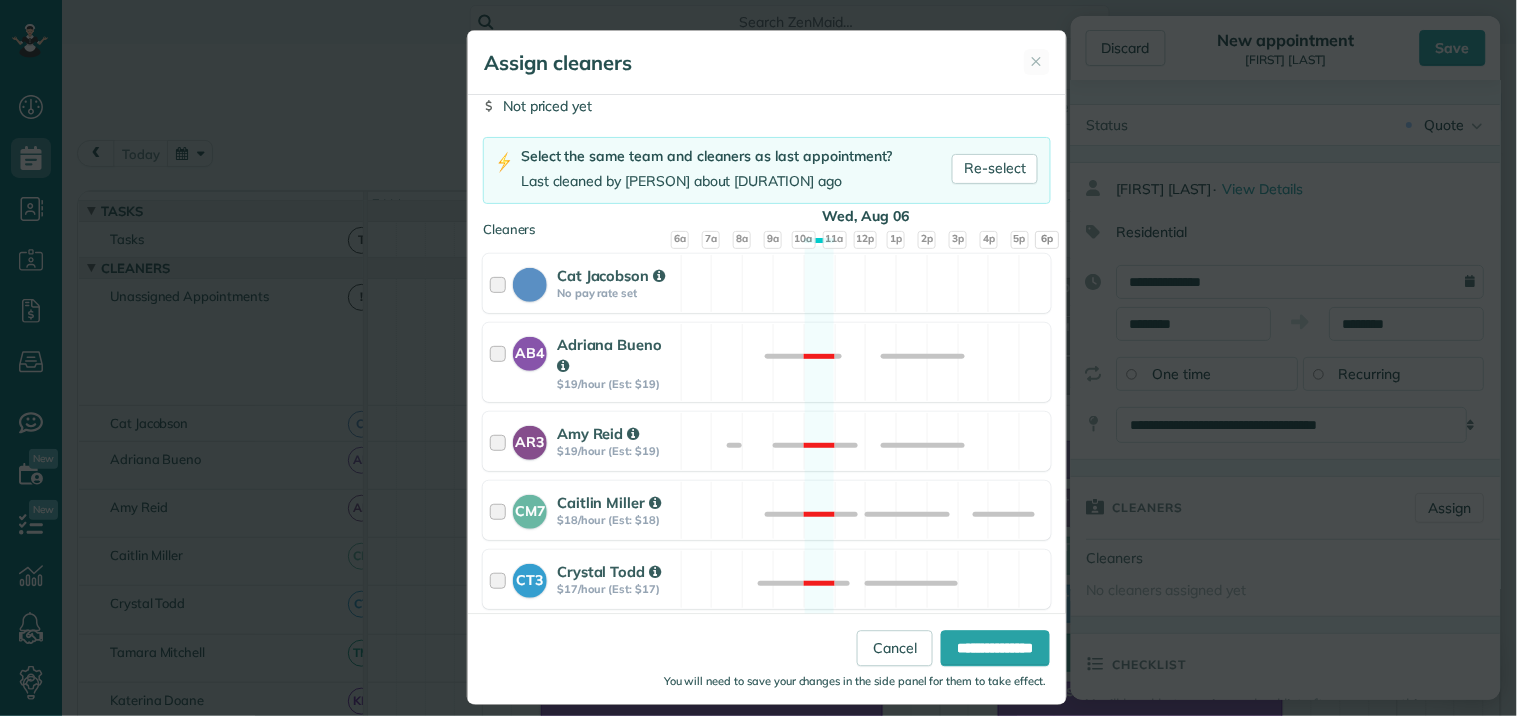 scroll, scrollTop: 111, scrollLeft: 0, axis: vertical 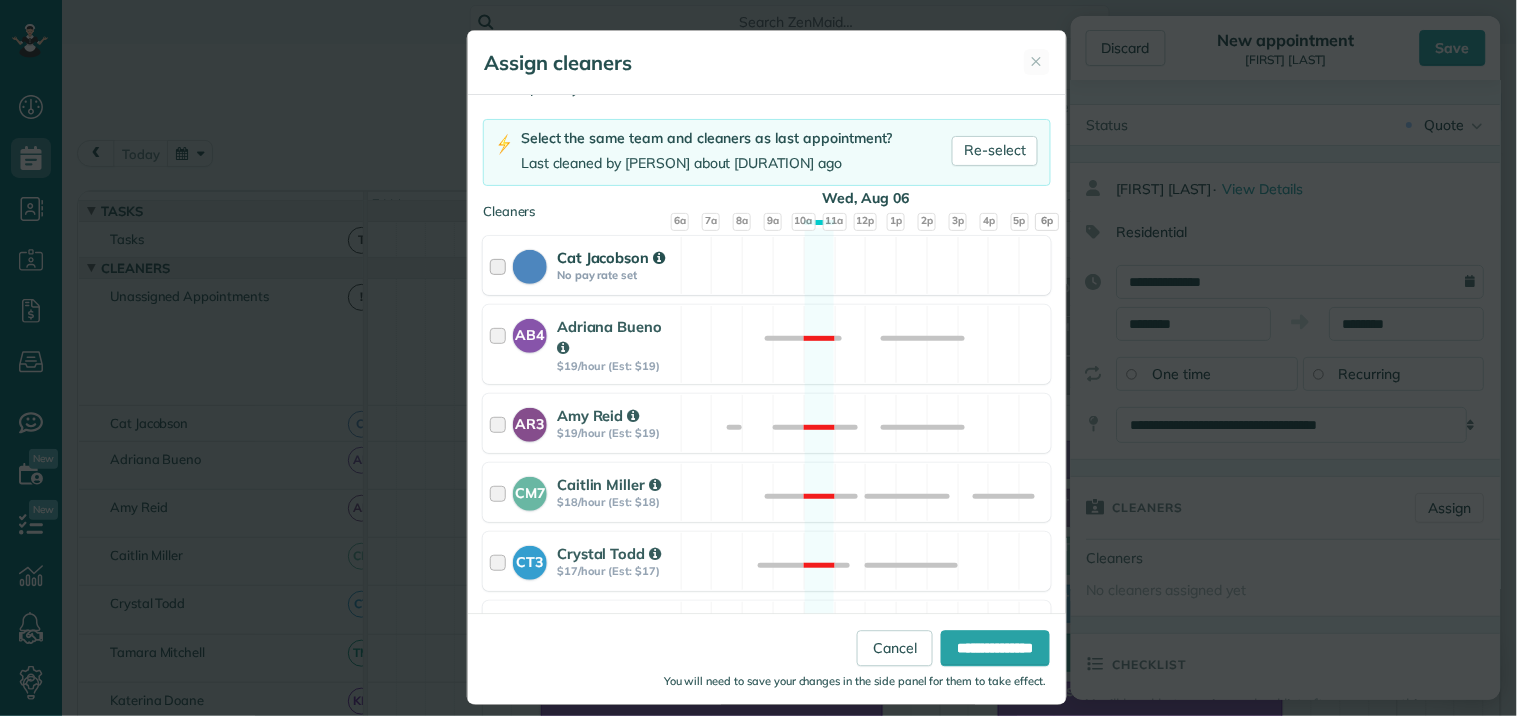 click on "Cat Jacobson
No pay rate set
Available" at bounding box center [767, 265] 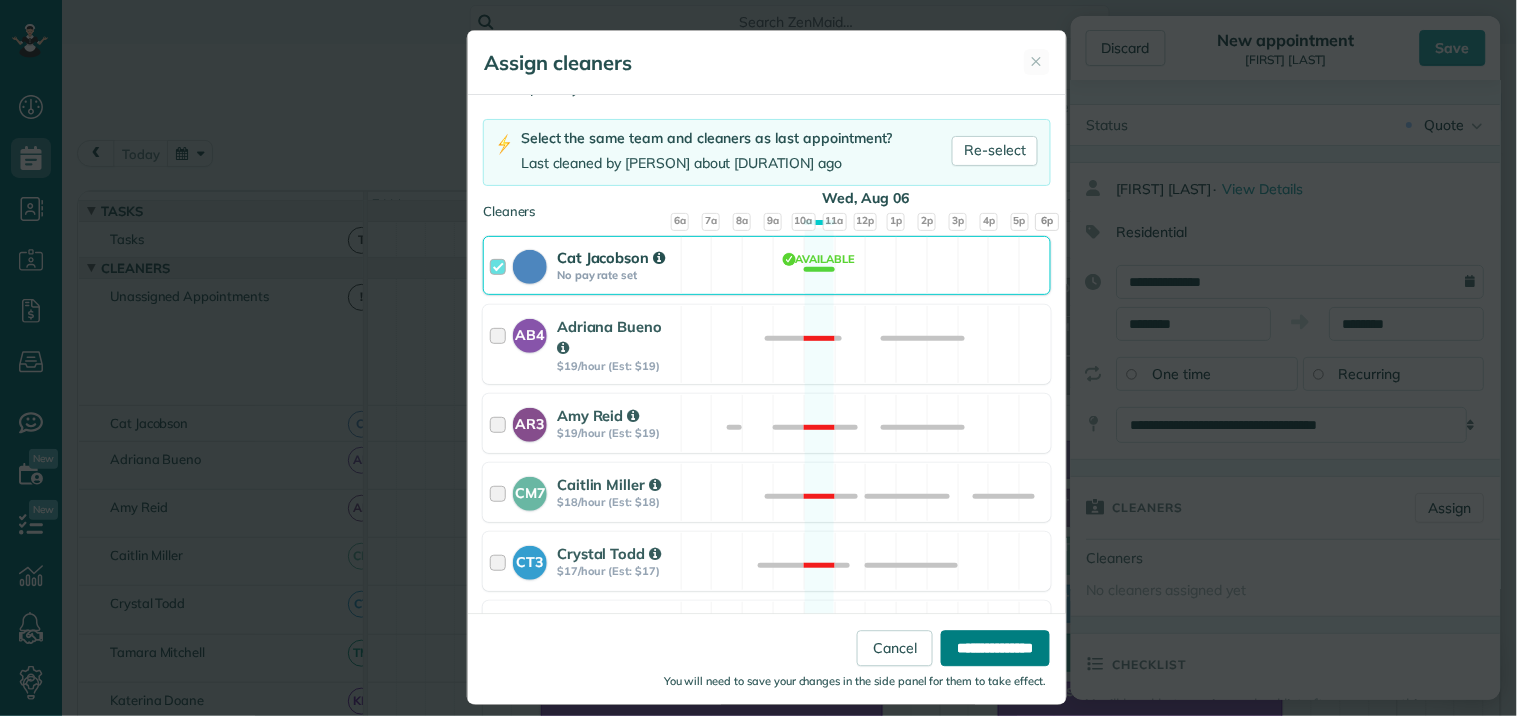 click on "**********" at bounding box center [995, 649] 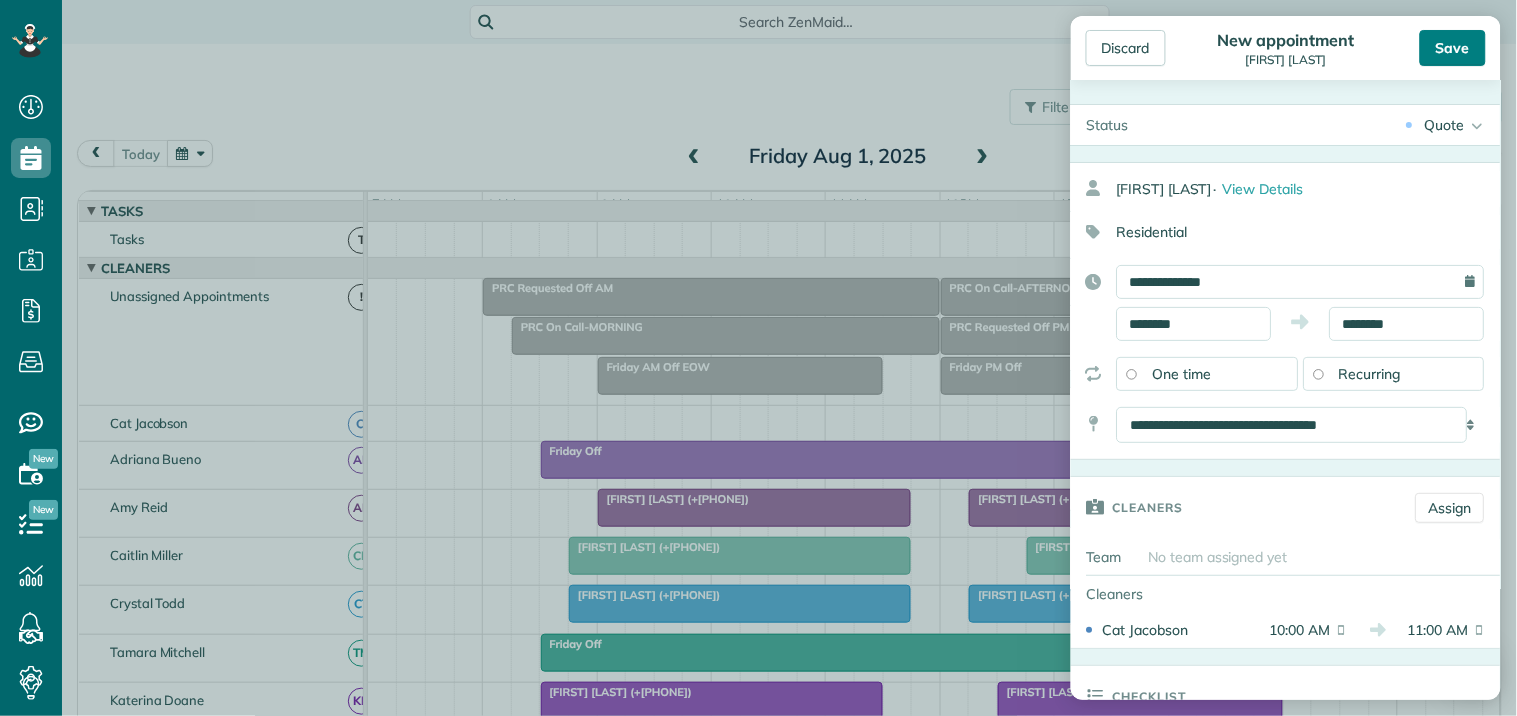 click on "Save" at bounding box center [1453, 48] 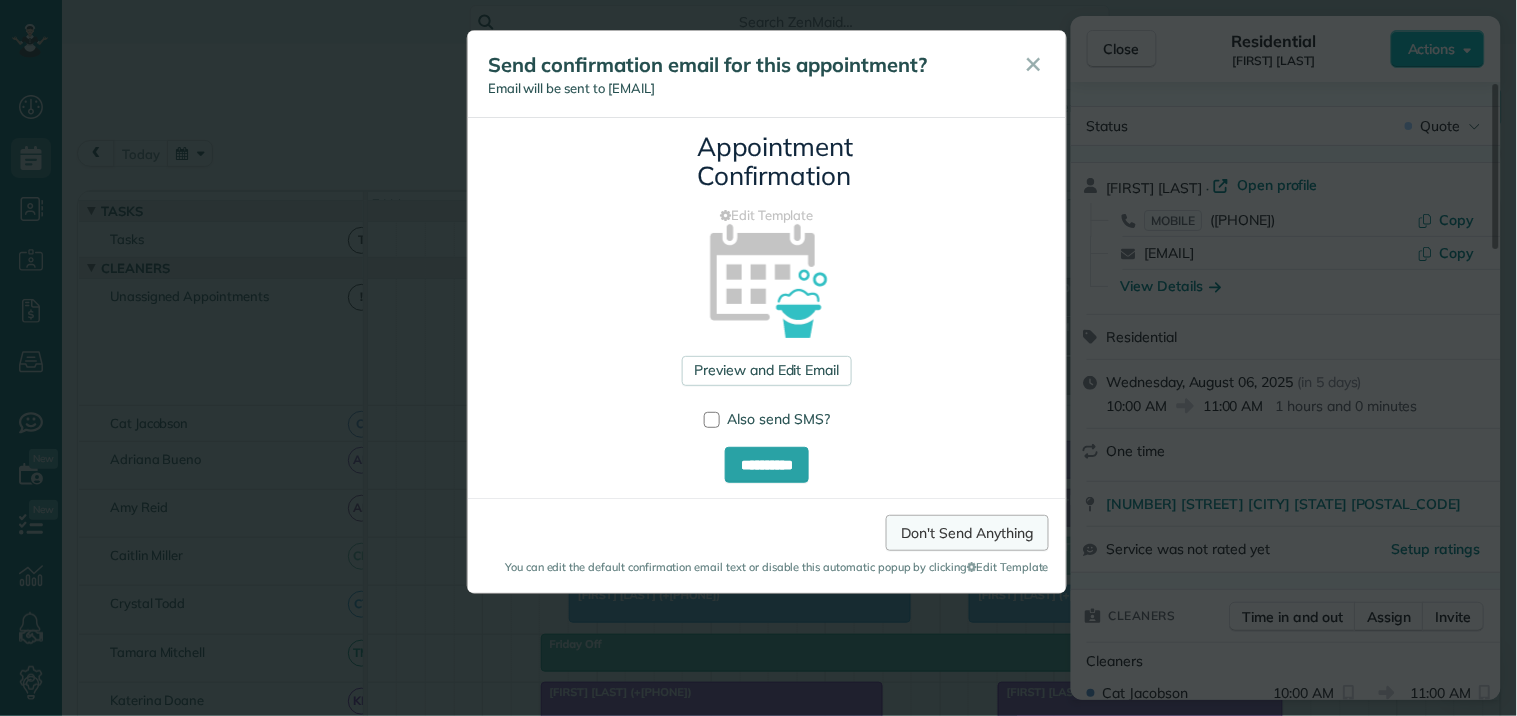 click on "Don't Send Anything" at bounding box center [967, 533] 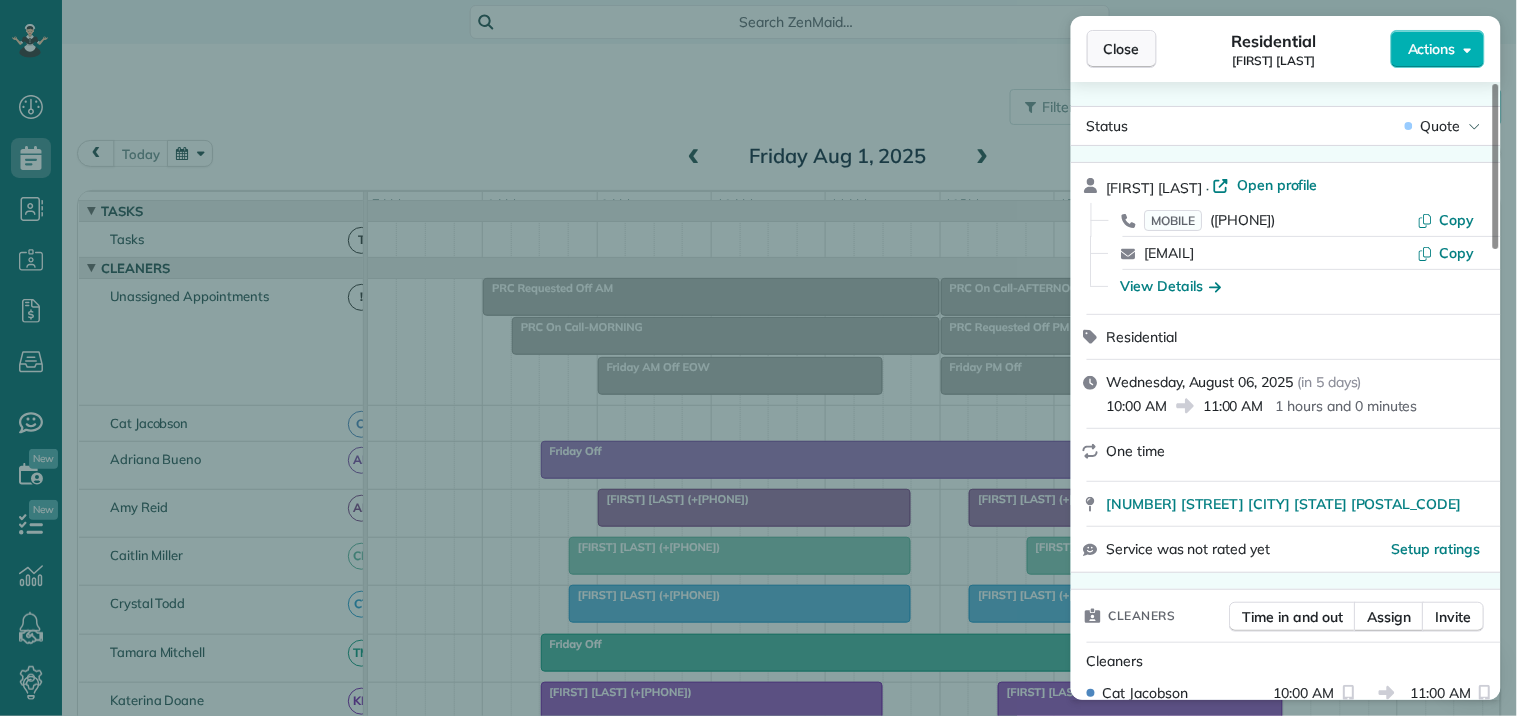 click on "Close" at bounding box center [1122, 49] 